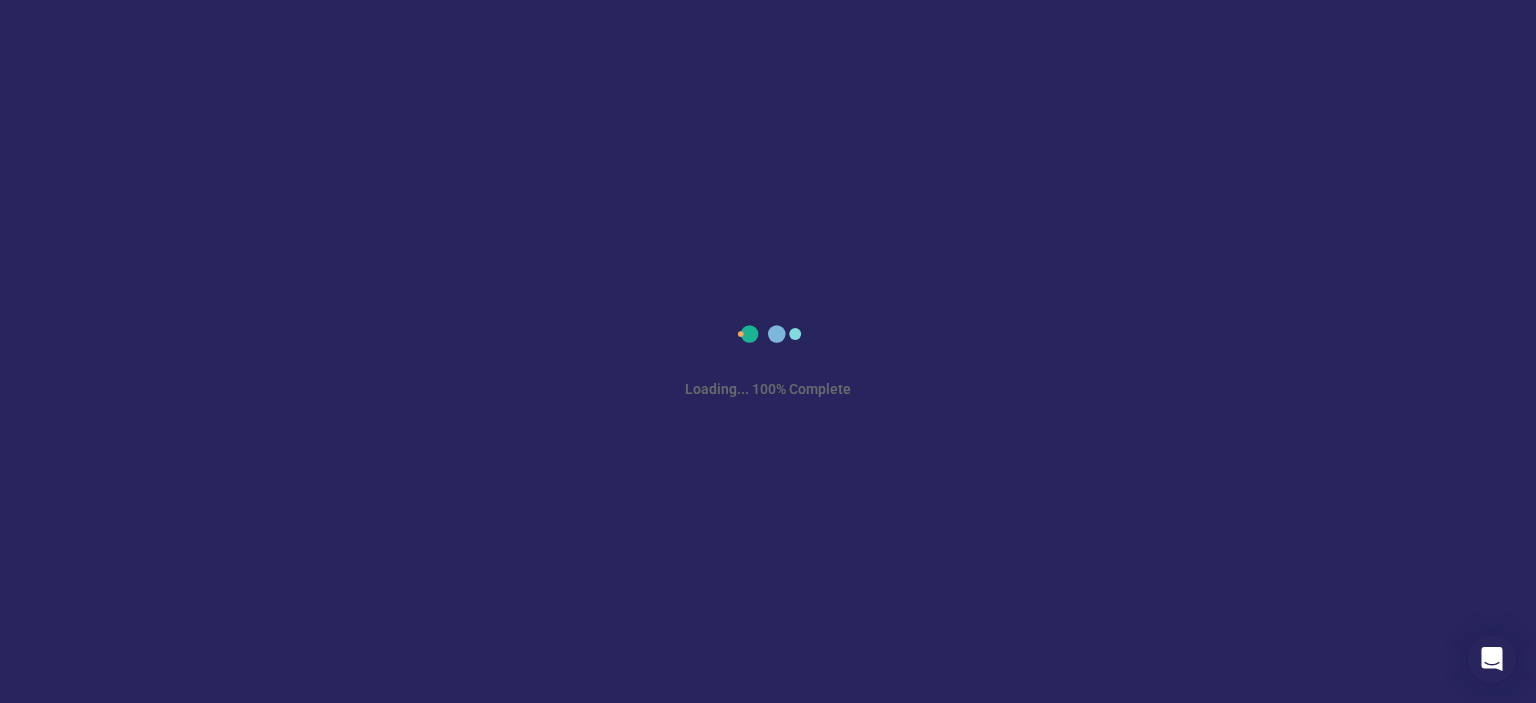 scroll, scrollTop: 0, scrollLeft: 0, axis: both 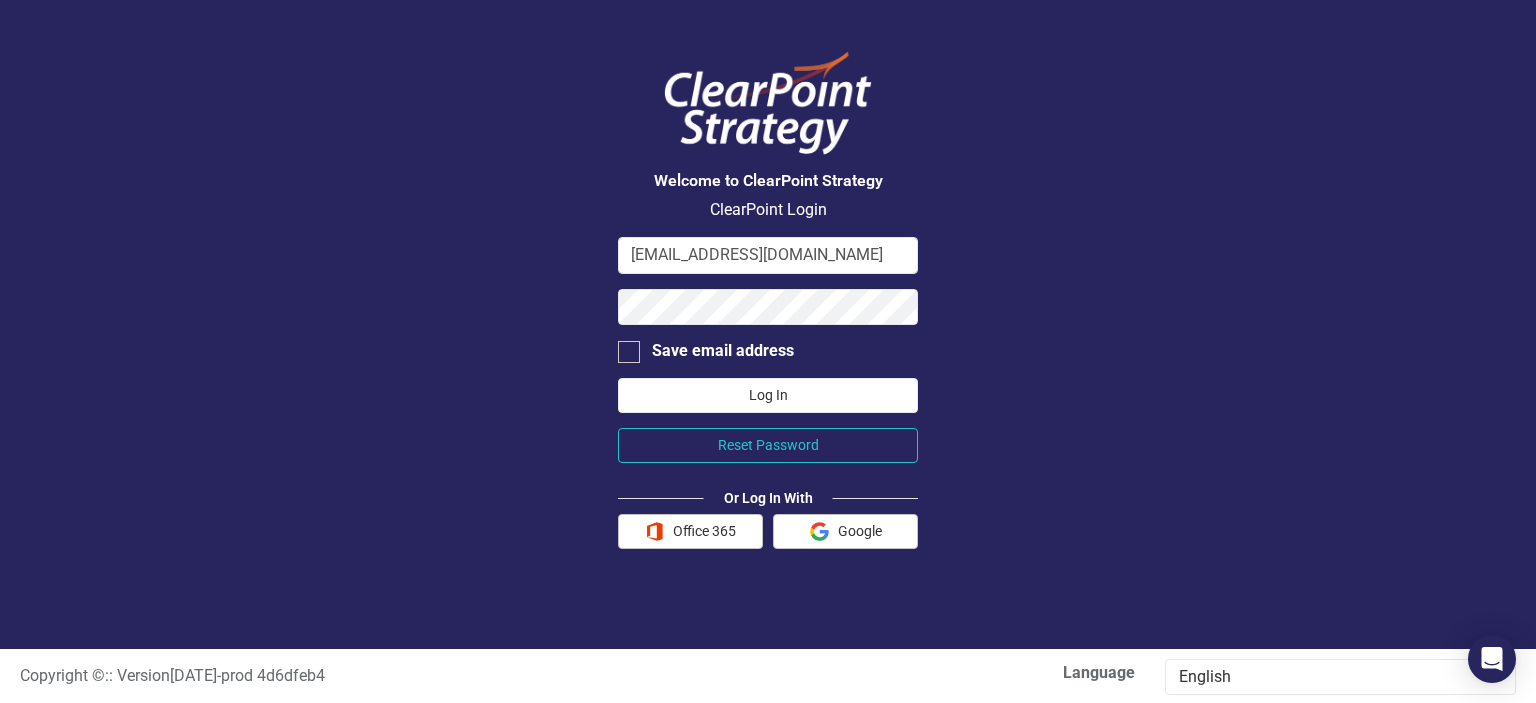 click on "Log In" at bounding box center [768, 395] 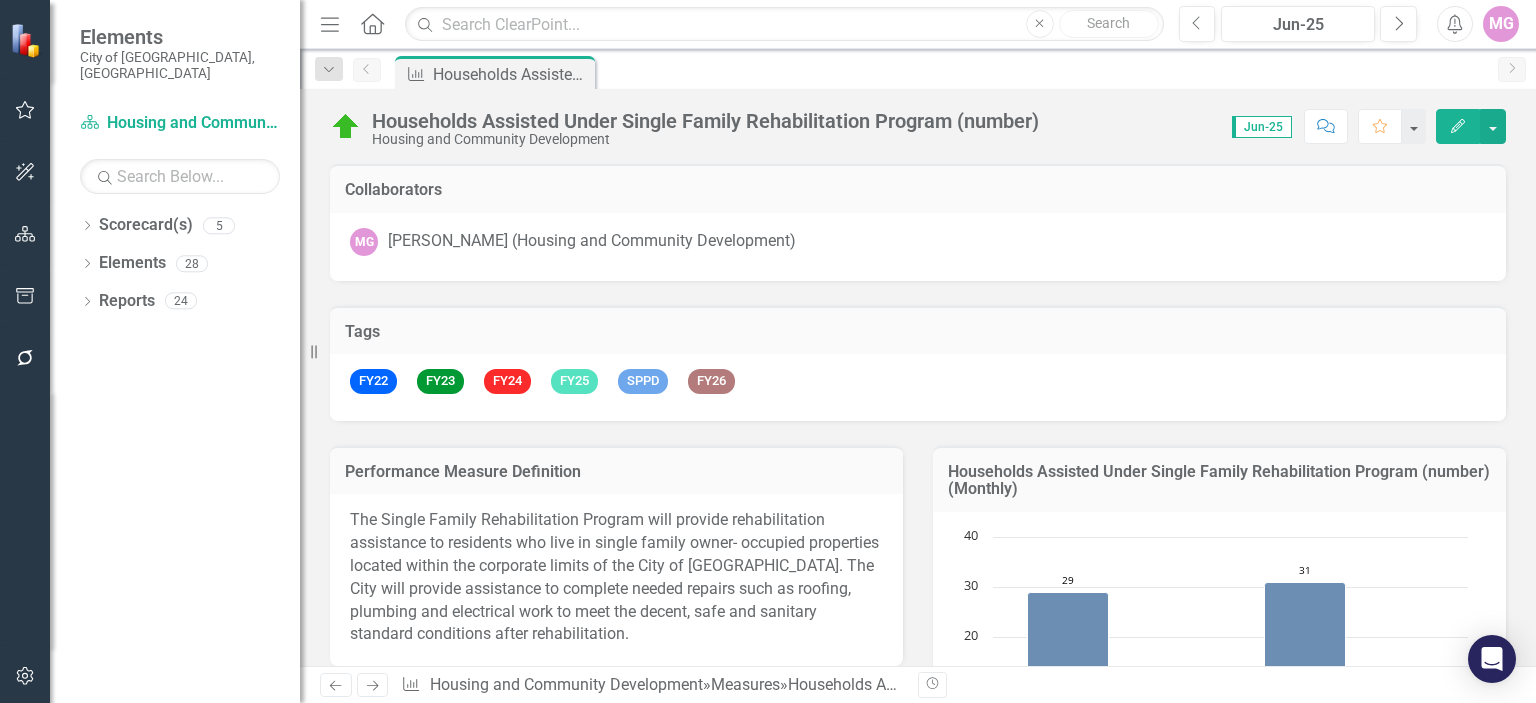 click 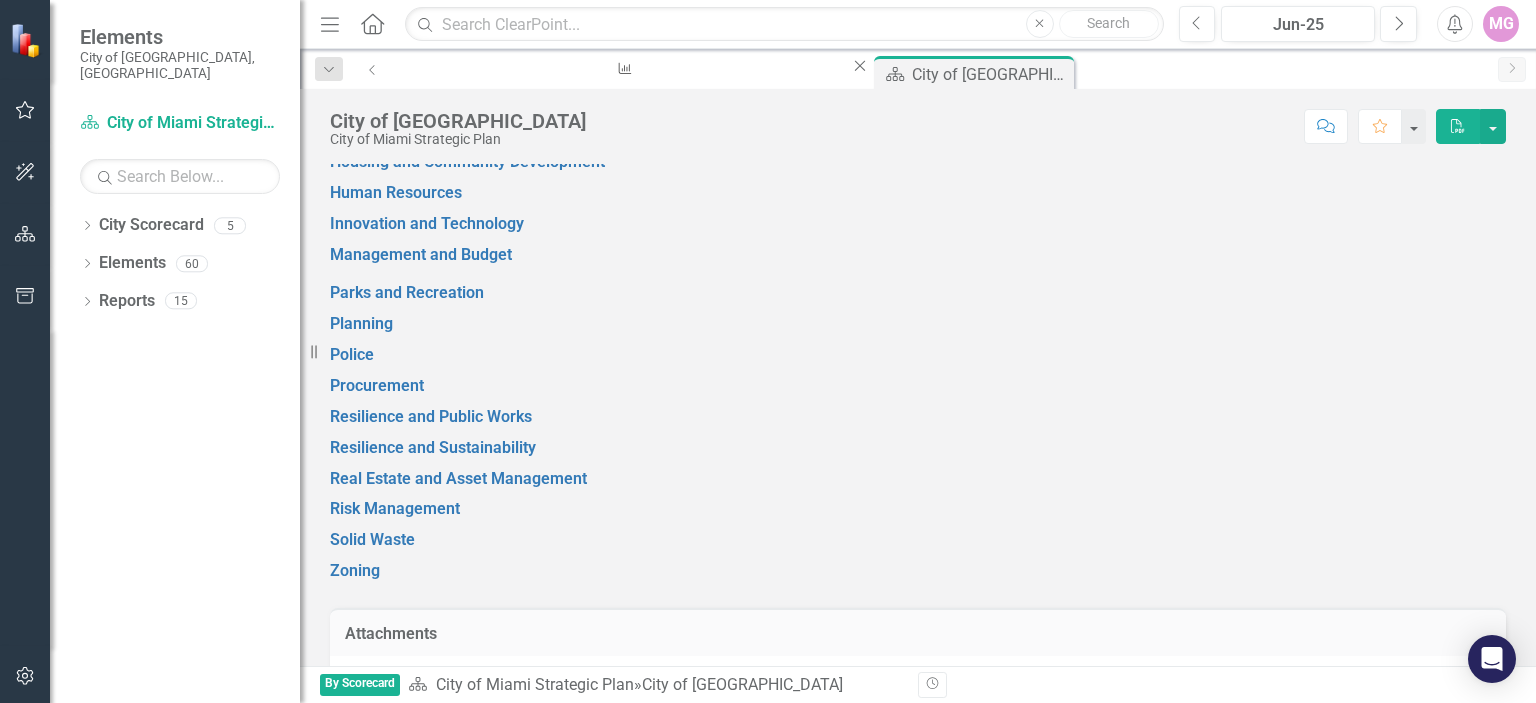 scroll, scrollTop: 1372, scrollLeft: 0, axis: vertical 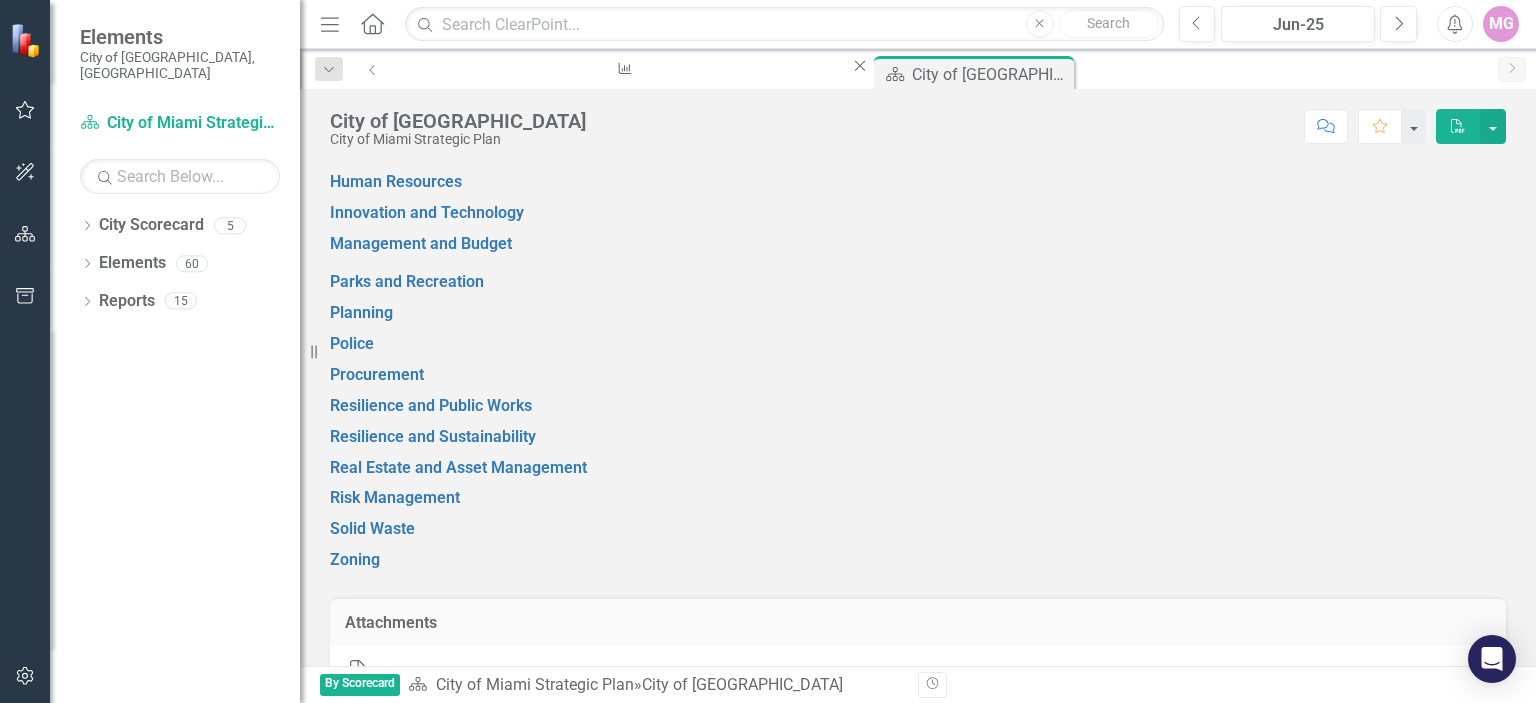 click on "Housing and Community Development" at bounding box center (467, 150) 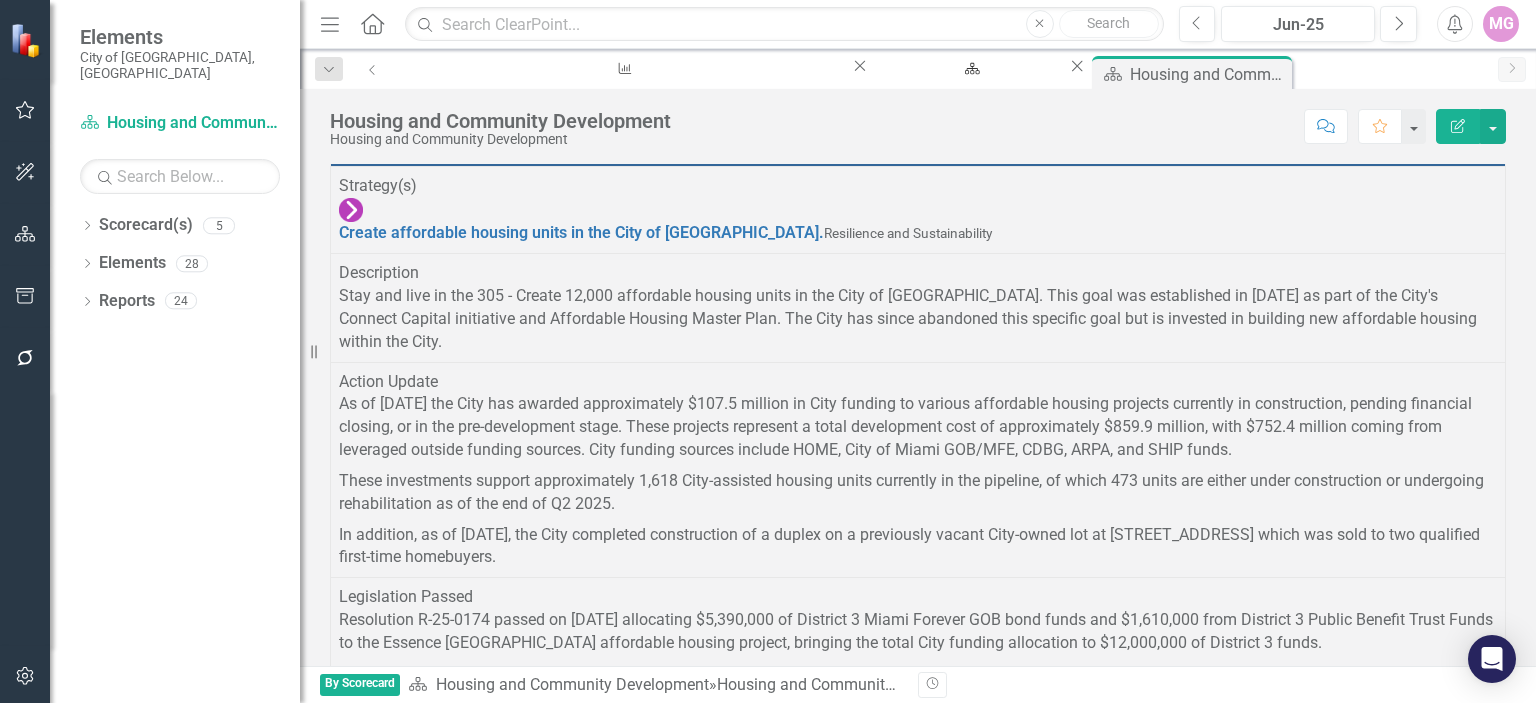 scroll, scrollTop: 2322, scrollLeft: 0, axis: vertical 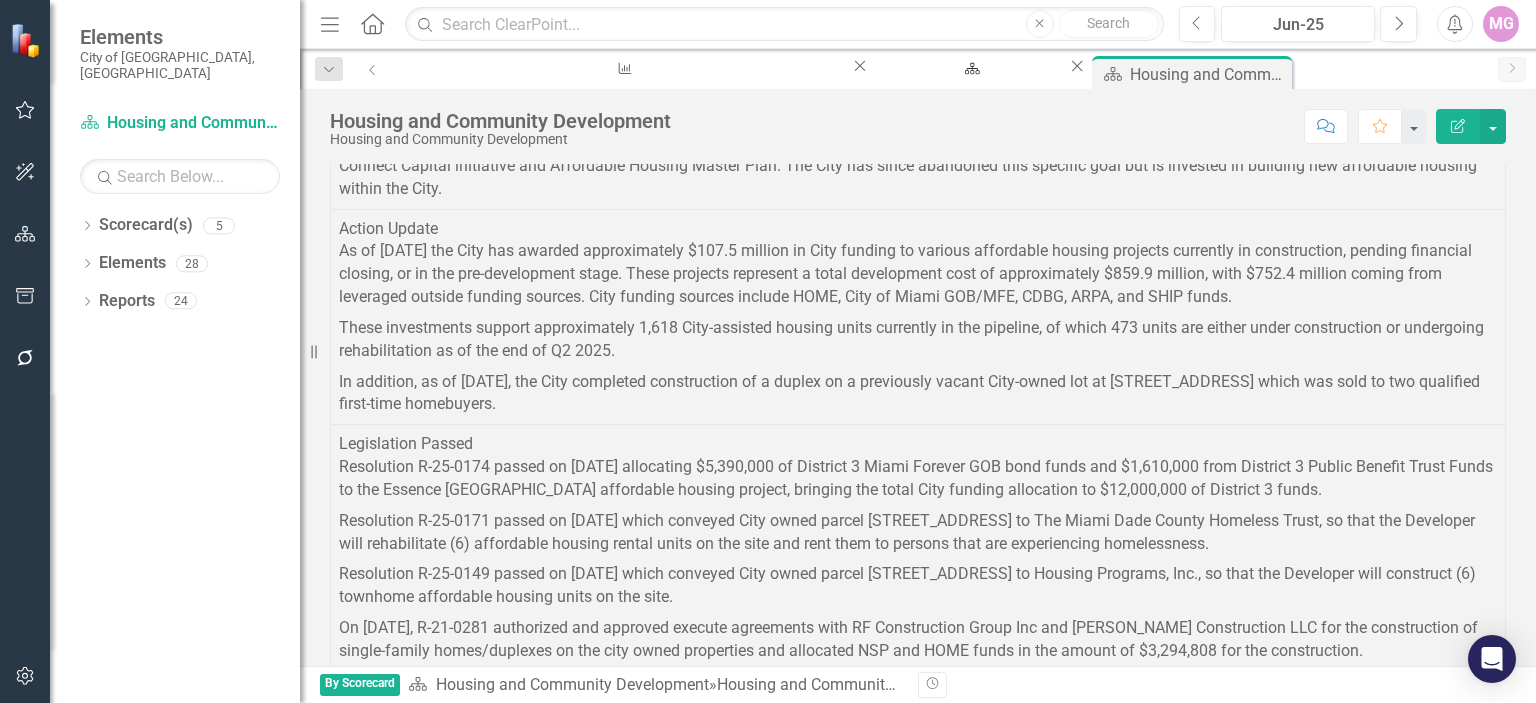 click on "As of [DATE] the City has awarded approximately $107.5 million in City funding to various affordable housing projects currently in construction, pending financial closing, or in the pre-development stage. These projects represent a total development cost of approximately $859.9 million, with $752.4 million coming from leveraged outside funding sources. City funding sources include HOME, City of Miami GOB/MFE, CDBG, ARPA, and SHIP funds." at bounding box center (918, 276) 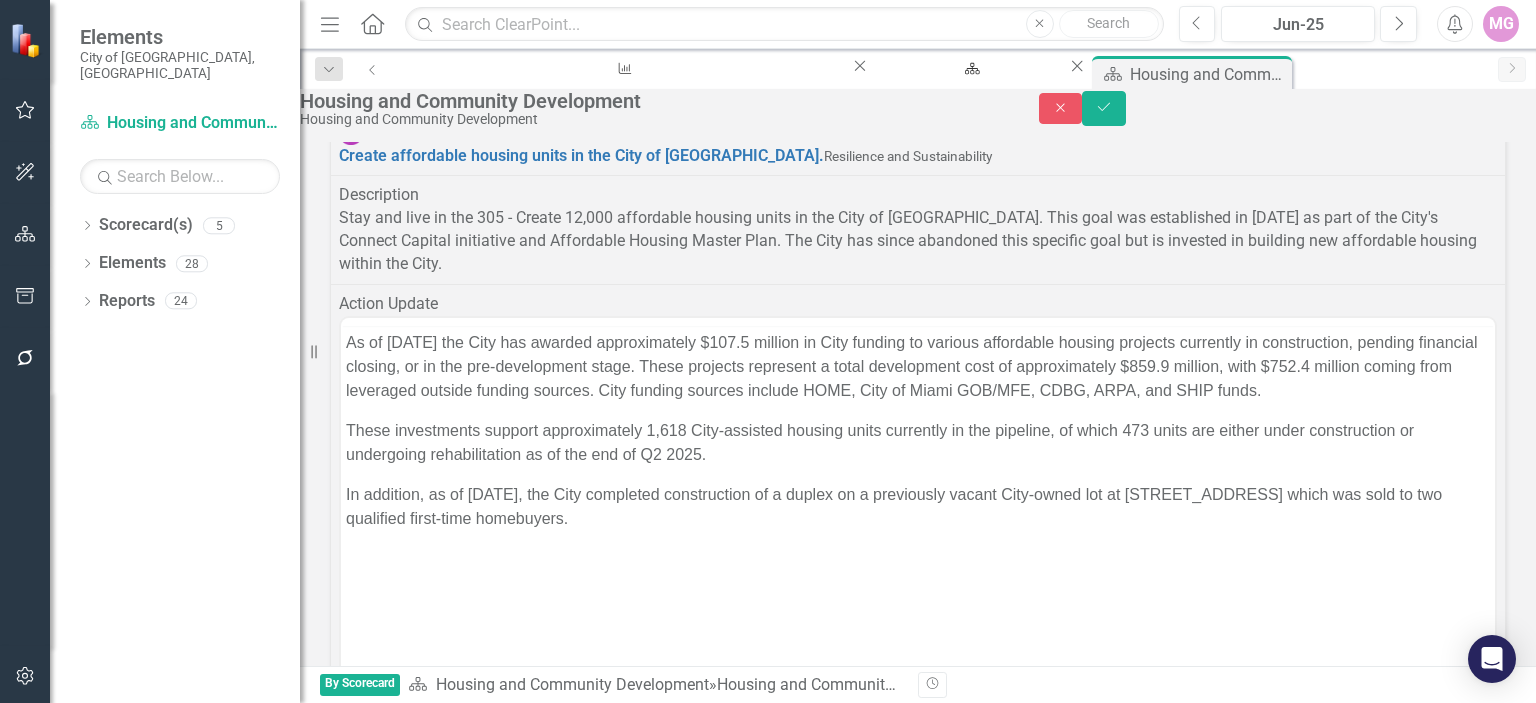 scroll, scrollTop: 0, scrollLeft: 0, axis: both 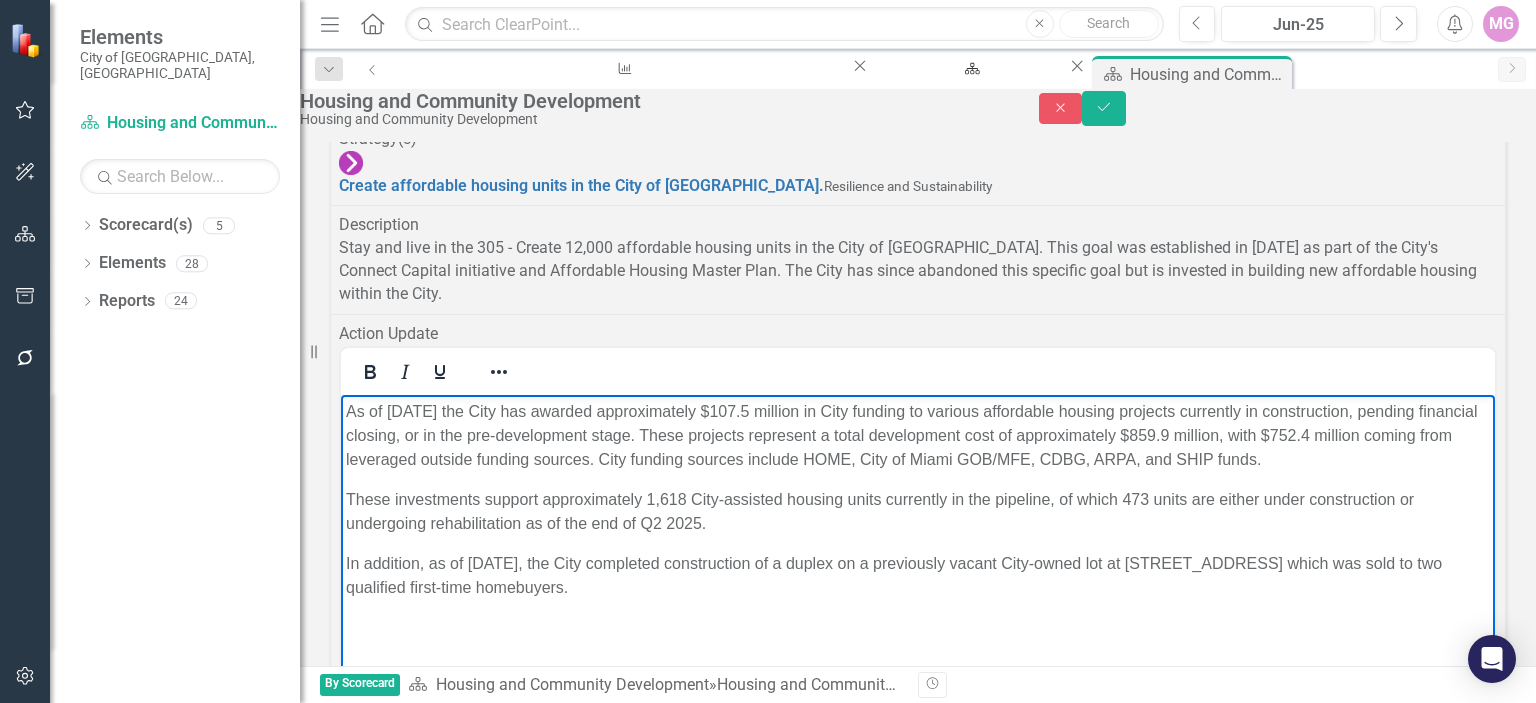 drag, startPoint x: 347, startPoint y: 406, endPoint x: 739, endPoint y: 1006, distance: 716.70355 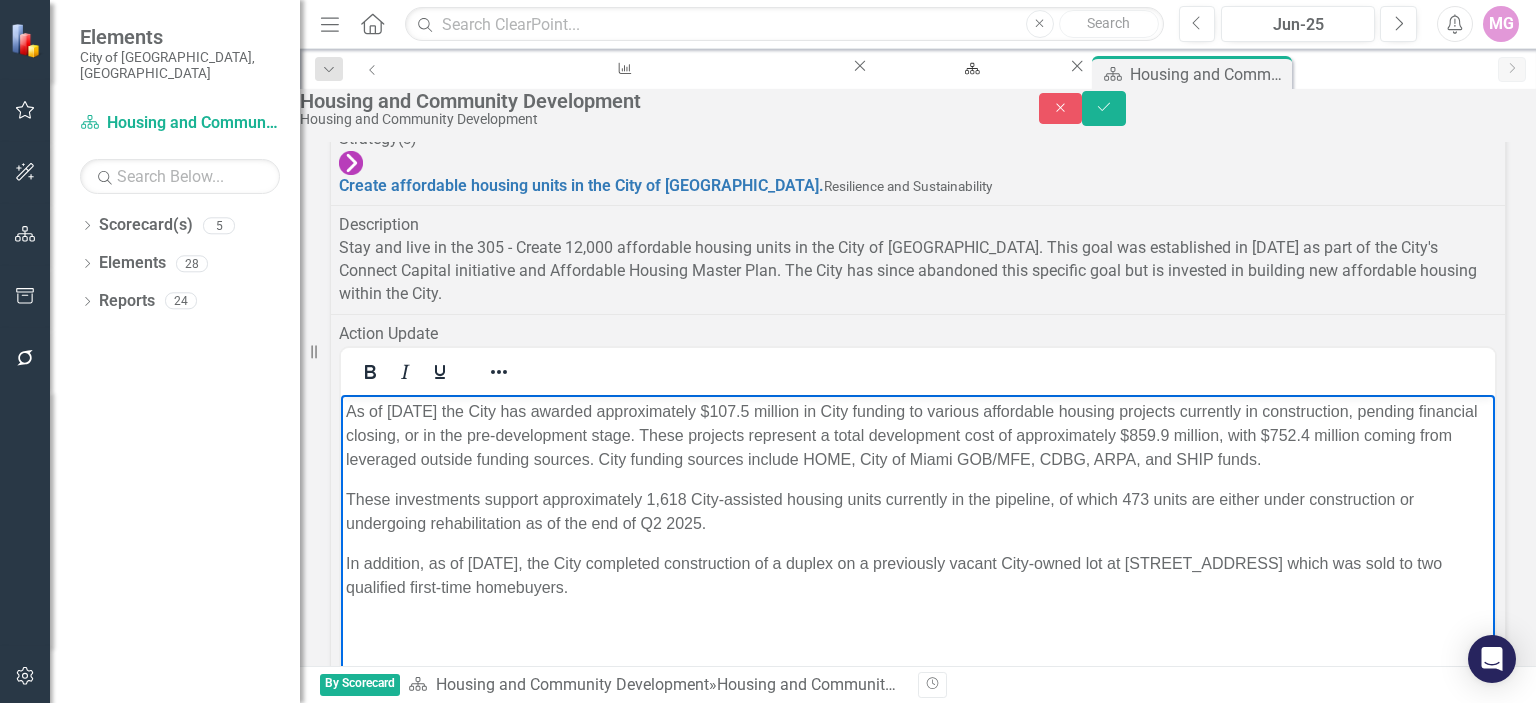 click on "As of [DATE] the City has awarded approximately $107.5 million in City funding to various affordable housing projects currently in construction, pending financial closing, or in the pre-development stage. These projects represent a total development cost of approximately $859.9 million, with $752.4 million coming from leveraged outside funding sources. City funding sources include HOME, City of Miami GOB/MFE, CDBG, ARPA, and SHIP funds. These investments support approximately 1,618 City-assisted housing units currently in the pipeline, of which 473 units are either under construction or undergoing rehabilitation as of the end of Q2 2025. In addition, as of [DATE], the City completed construction of a duplex on a previously vacant City-owned lot at [STREET_ADDRESS] which was sold to two qualified first-time homebuyers." at bounding box center [918, 544] 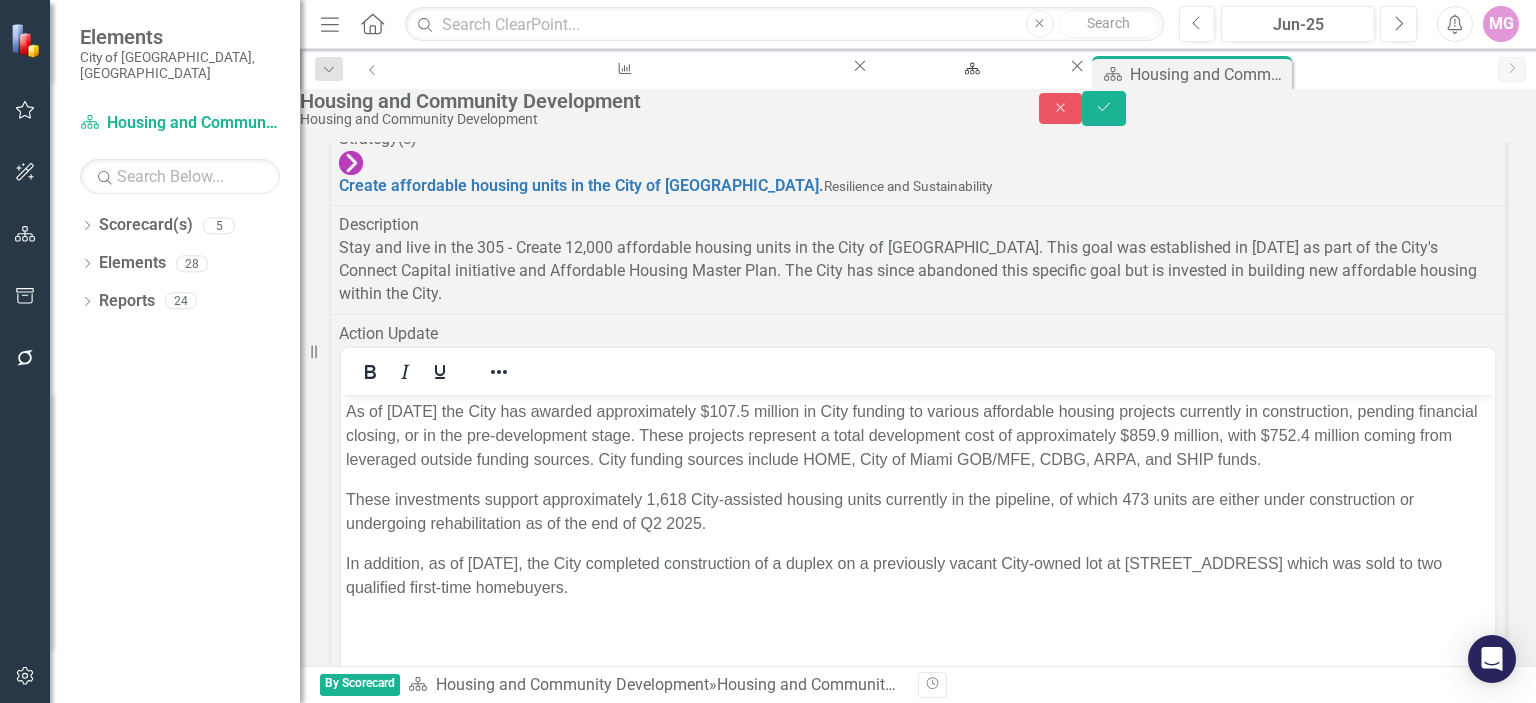 drag, startPoint x: 1108, startPoint y: 937, endPoint x: 685, endPoint y: 700, distance: 484.86905 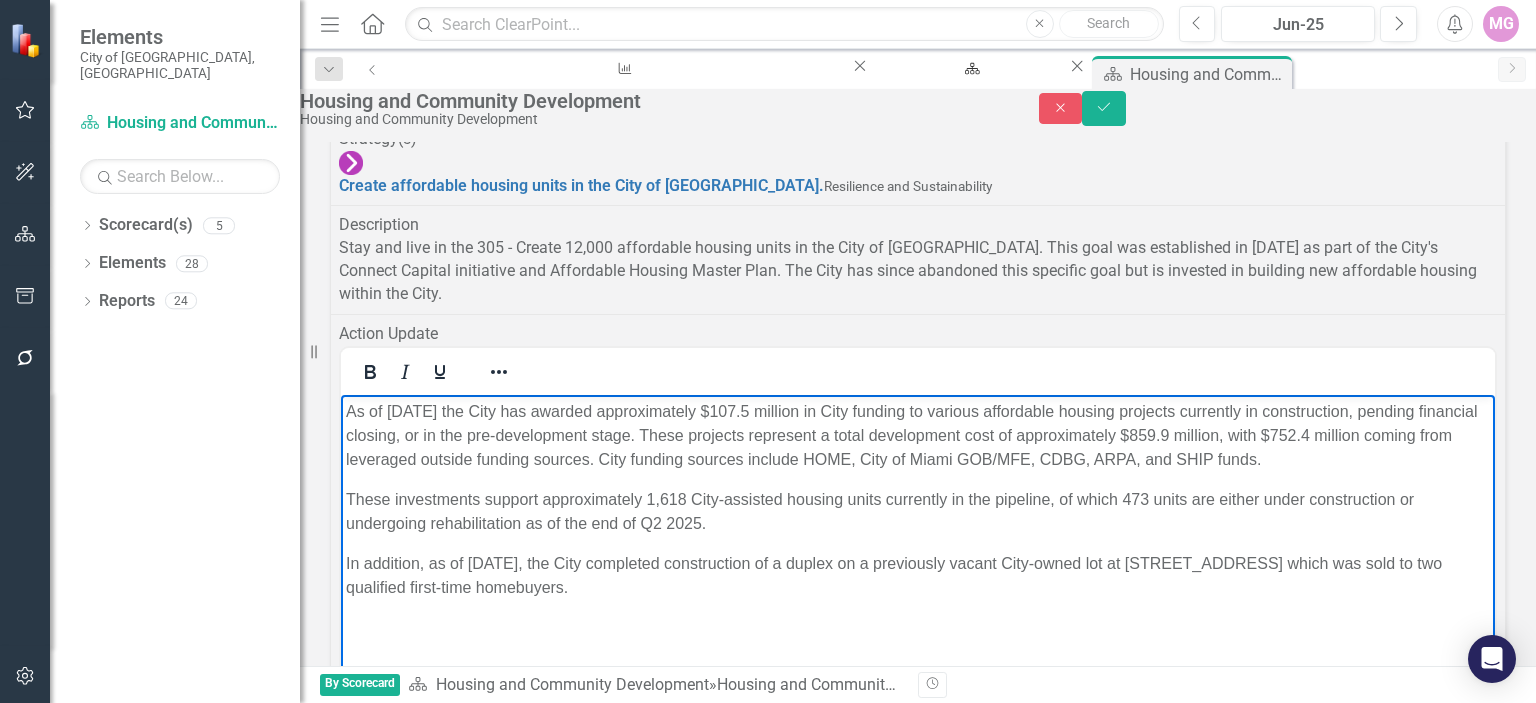 scroll, scrollTop: 96, scrollLeft: 0, axis: vertical 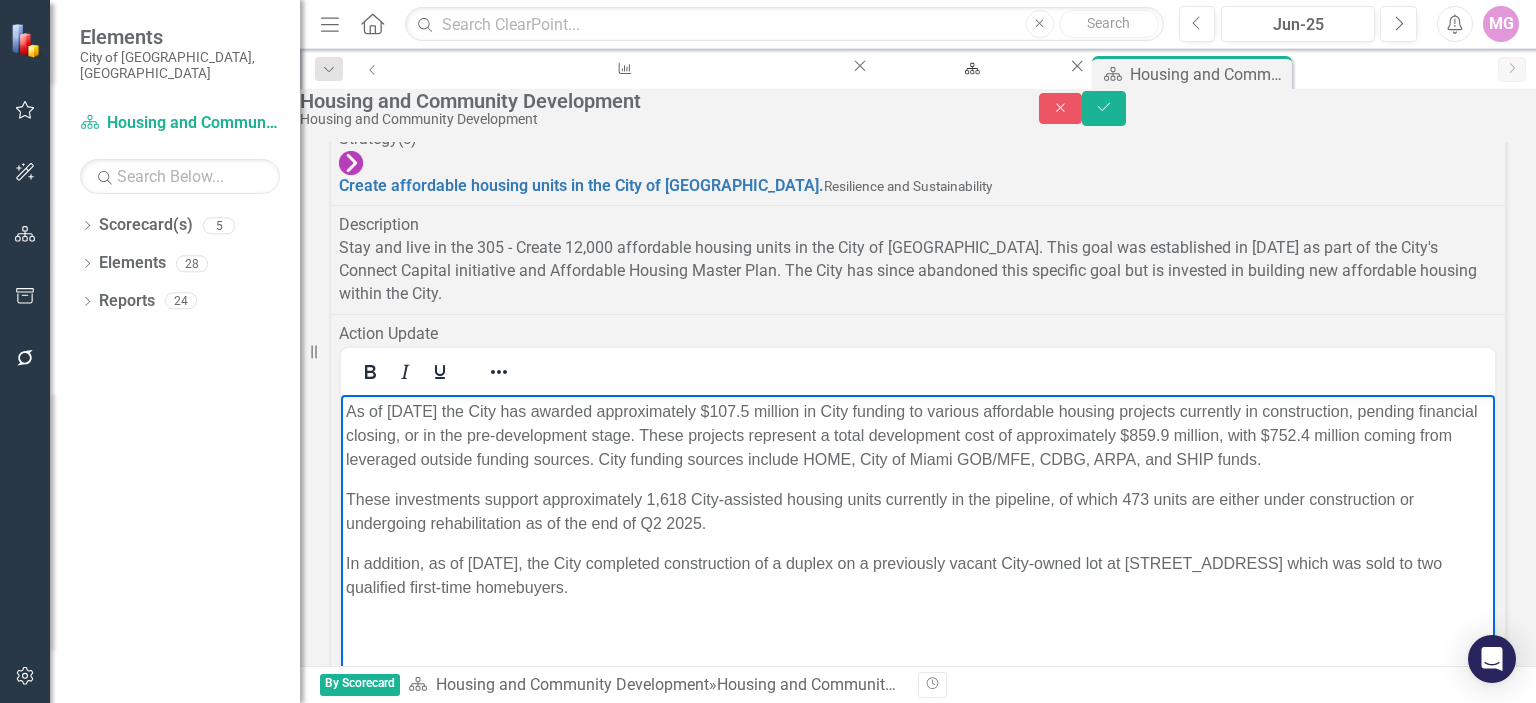 click on "As of [DATE] the City has awarded approximately $107.5 million in City funding to various affordable housing projects currently in construction, pending financial closing, or in the pre-development stage. These projects represent a total development cost of approximately $859.9 million, with $752.4 million coming from leveraged outside funding sources. City funding sources include HOME, City of Miami GOB/MFE, CDBG, ARPA, and SHIP funds." at bounding box center [918, 435] 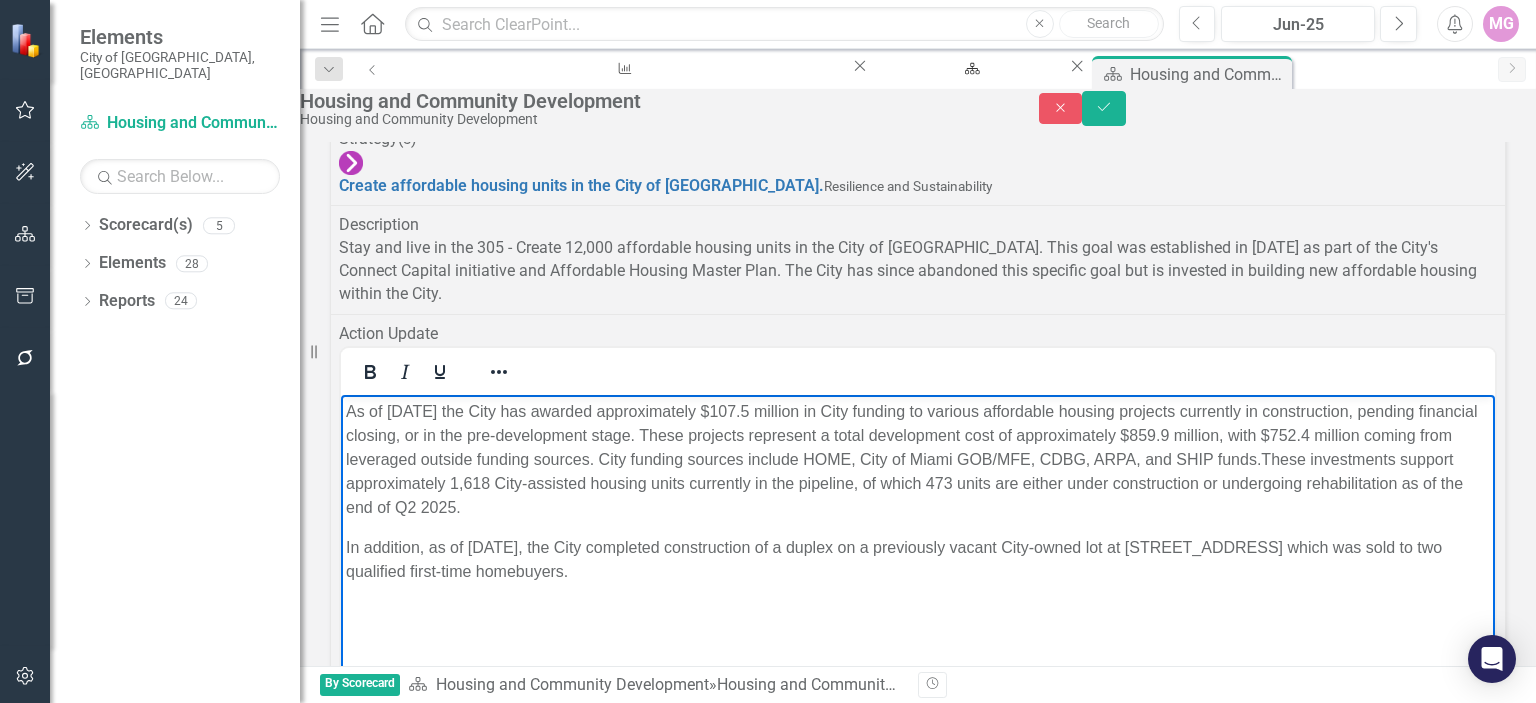click on "As of [DATE] the City has awarded approximately $107.5 million in City funding to various affordable housing projects currently in construction, pending financial closing, or in the pre-development stage. These projects represent a total development cost of approximately $859.9 million, with $752.4 million coming from leveraged outside funding sources. City funding sources include HOME, City of Miami GOB/MFE, CDBG, ARPA, and SHIP funds. These investments support approximately 1,618 City-assisted housing units currently in the pipeline, of which 473 units are either under construction or undergoing rehabilitation as of the end of Q2 2025." at bounding box center (918, 459) 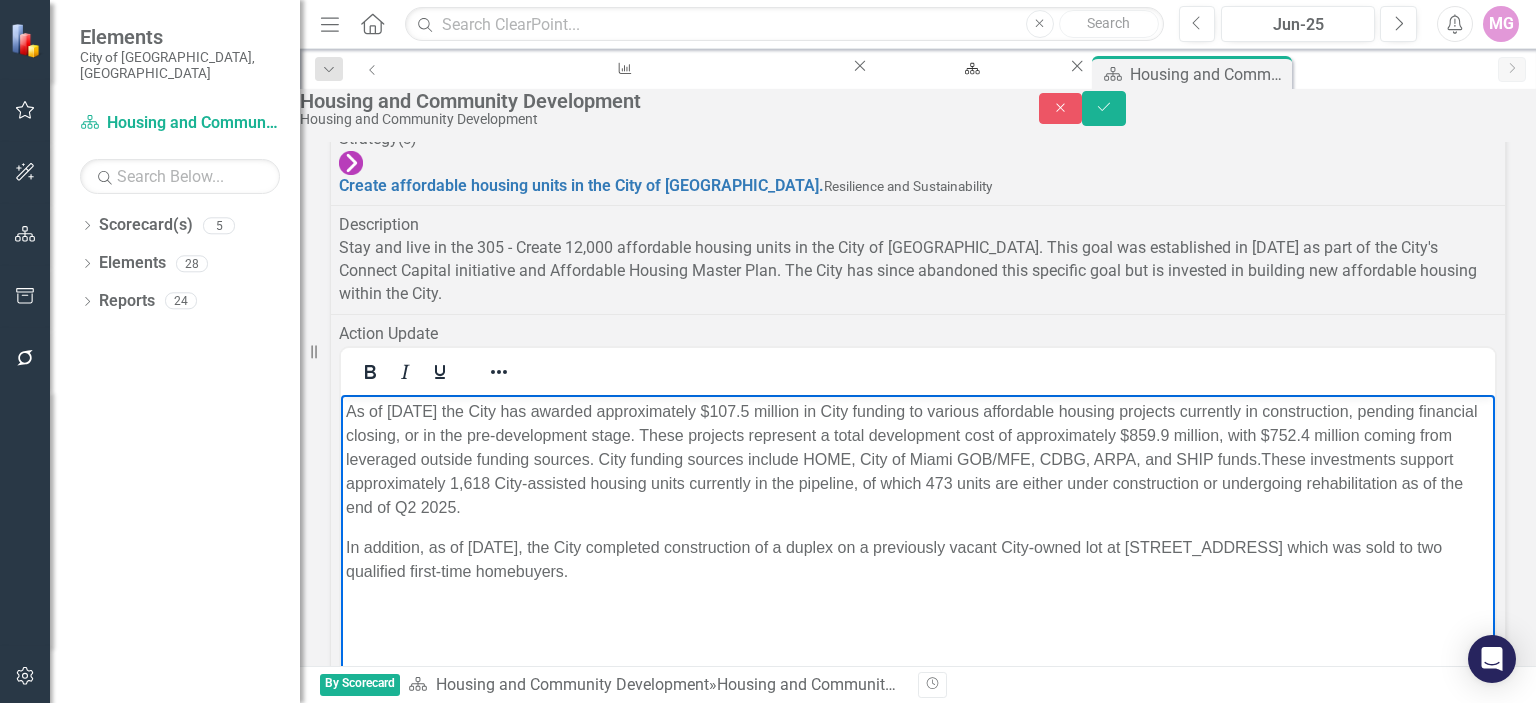 type 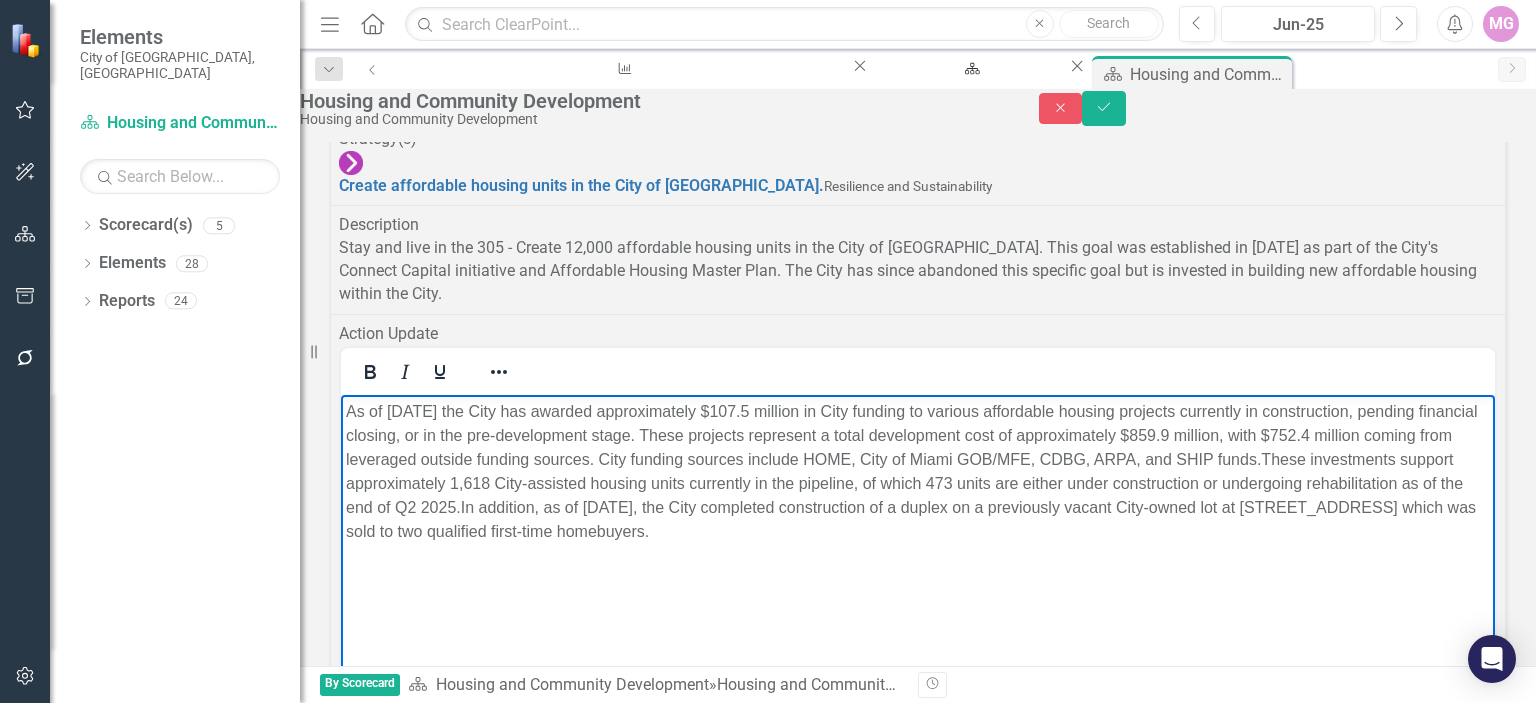 drag, startPoint x: 854, startPoint y: 529, endPoint x: 382, endPoint y: 441, distance: 480.1333 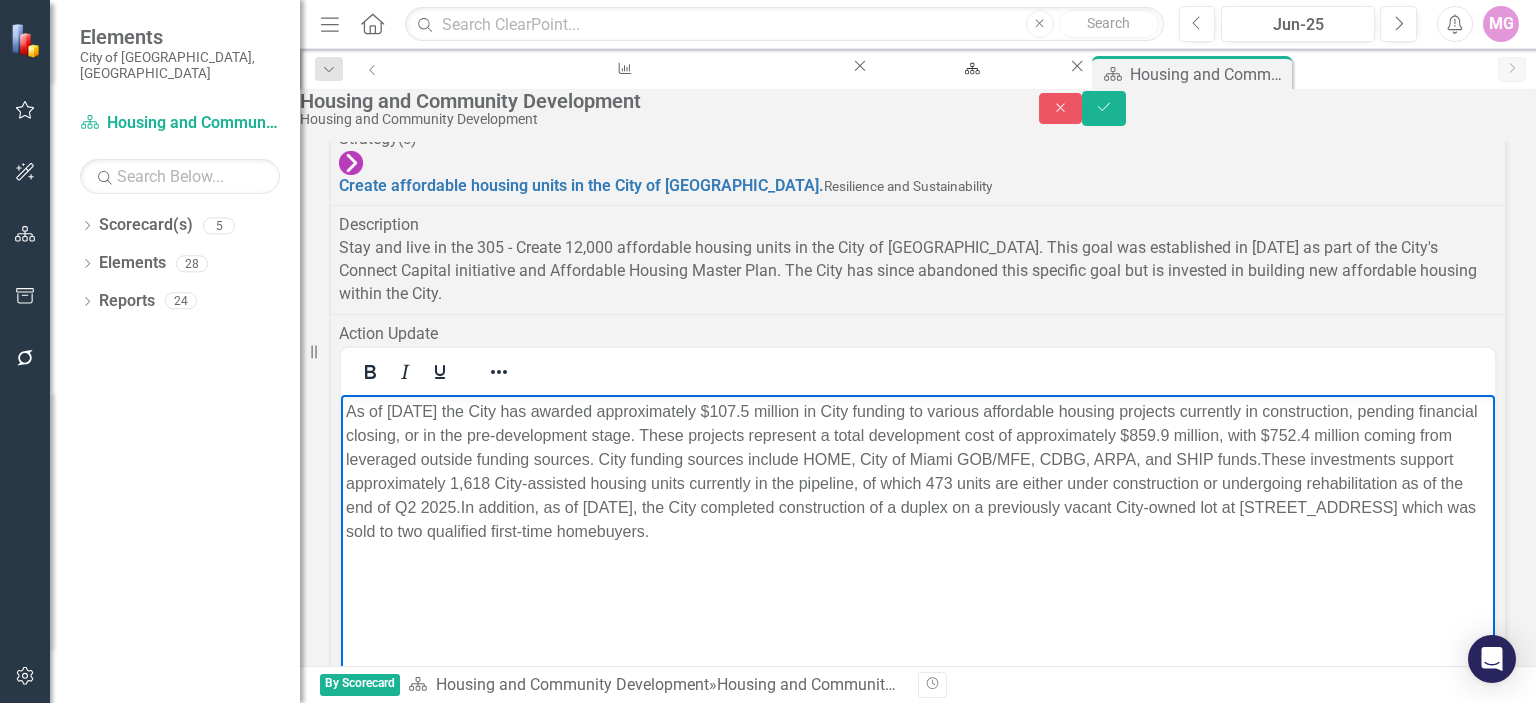 click on "As of [DATE] the City has awarded approximately $107.5 million in City funding to various affordable housing projects currently in construction, pending financial closing, or in the pre-development stage. These projects represent a total development cost of approximately $859.9 million, with $752.4 million coming from leveraged outside funding sources. City funding sources include HOME, City of Miami GOB/MFE, CDBG, ARPA, and SHIP funds. These investments support approximately 1,618 City-assisted housing units currently in the pipeline, of which 473 units are either under construction or undergoing rehabilitation as of the end of Q2 2025.  In addition, as of [DATE], the City completed construction of a duplex on a previously vacant City-owned lot at [STREET_ADDRESS] which was sold to two qualified first-time homebuyers." at bounding box center [918, 544] 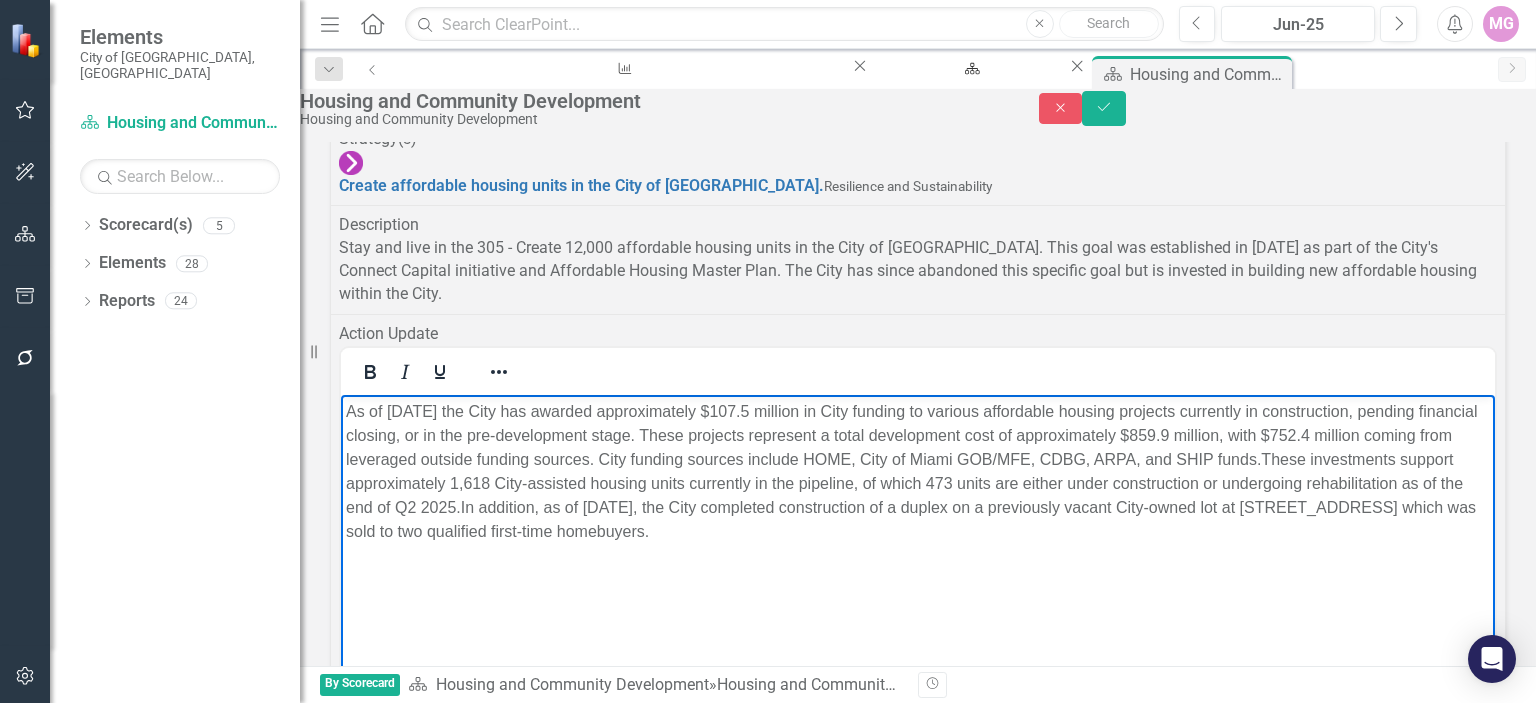 copy on "As of [DATE] the City has awarded approximately $107.5 million in City funding to various affordable housing projects currently in construction, pending financial closing, or in the pre-development stage. These projects represent a total development cost of approximately $859.9 million, with $752.4 million coming from leveraged outside funding sources. City funding sources include HOME, City of Miami GOB/MFE, CDBG, ARPA, and SHIP funds. These investments support approximately 1,618 City-assisted housing units currently in the pipeline, of which 473 units are either under construction or undergoing rehabilitation as of the end of Q2 2025.  In addition, as of [DATE], the City completed construction of a duplex on a previously vacant City-owned lot at [STREET_ADDRESS] which was sold to two qualified first-time homebuyers." 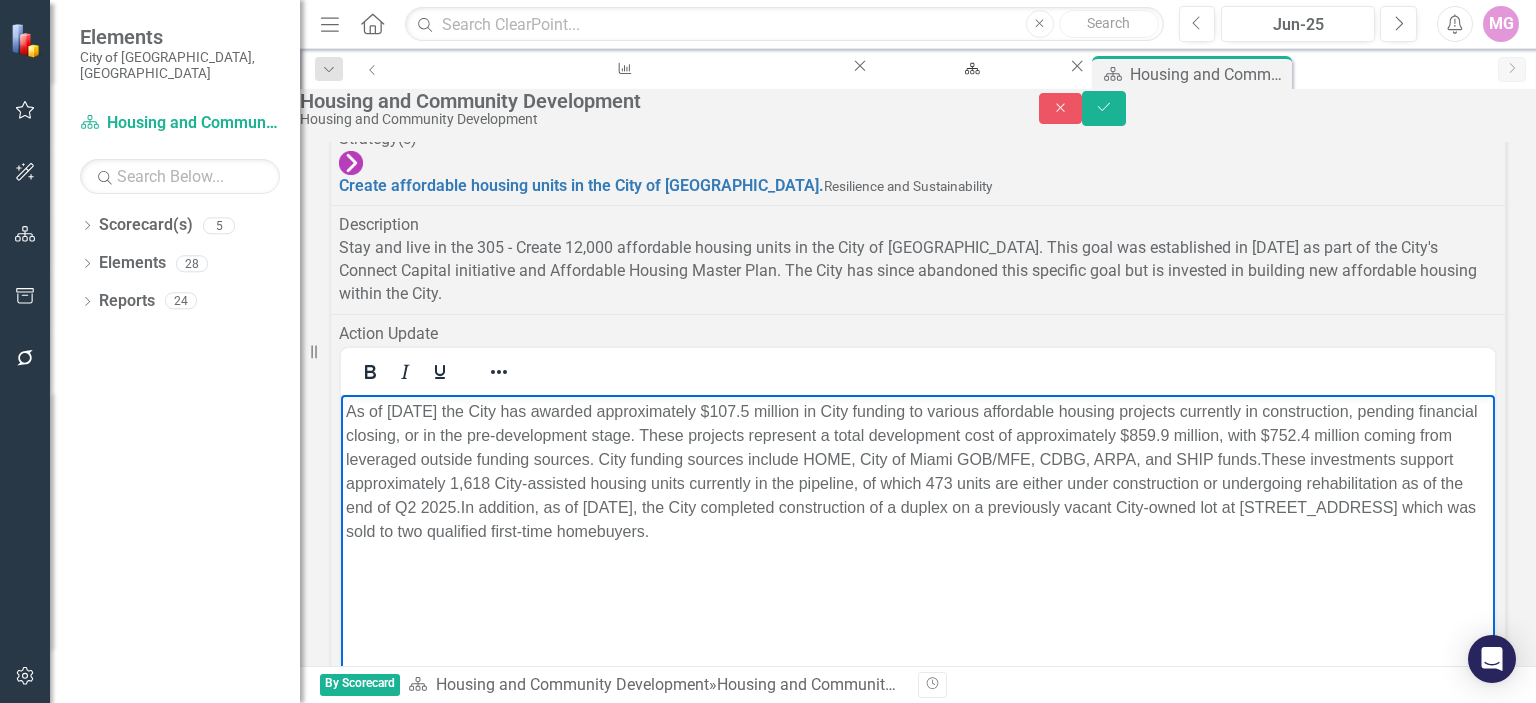 click on "As of [DATE] the City has awarded approximately $107.5 million in City funding to various affordable housing projects currently in construction, pending financial closing, or in the pre-development stage. These projects represent a total development cost of approximately $859.9 million, with $752.4 million coming from leveraged outside funding sources. City funding sources include HOME, City of Miami GOB/MFE, CDBG, ARPA, and SHIP funds. These investments support approximately 1,618 City-assisted housing units currently in the pipeline, of which 473 units are either under construction or undergoing rehabilitation as of the end of Q2 2025.  In addition, as of [DATE], the City completed construction of a duplex on a previously vacant City-owned lot at [STREET_ADDRESS] which was sold to two qualified first-time homebuyers." at bounding box center [918, 471] 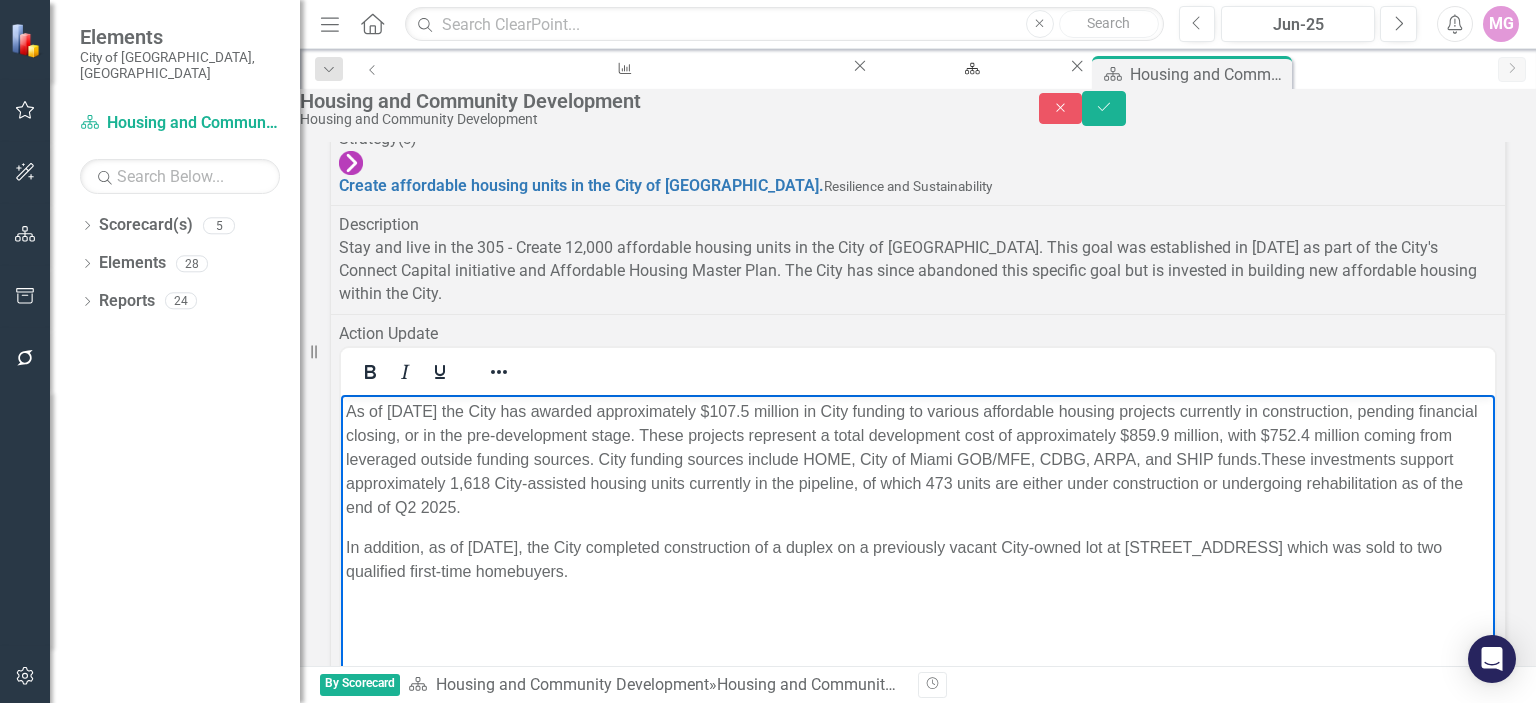 click on "As of [DATE] the City has awarded approximately $107.5 million in City funding to various affordable housing projects currently in construction, pending financial closing, or in the pre-development stage. These projects represent a total development cost of approximately $859.9 million, with $752.4 million coming from leveraged outside funding sources. City funding sources include HOME, City of Miami GOB/MFE, CDBG, ARPA, and SHIP funds.These investments support approximately 1,618 City-assisted housing units currently in the pipeline, of which 473 units are either under construction or undergoing rehabilitation as of the end of Q2 2025." at bounding box center (918, 459) 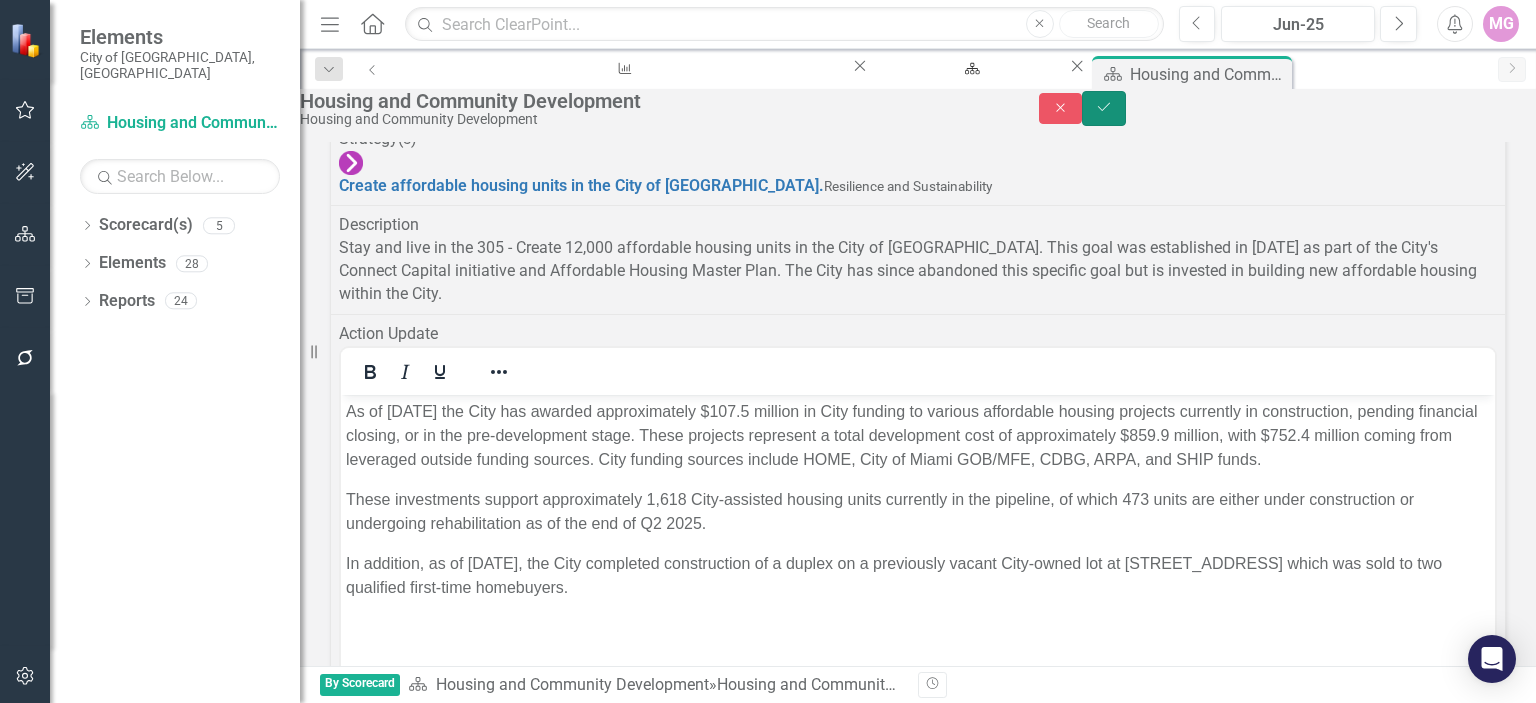 click on "Save" at bounding box center [1104, 108] 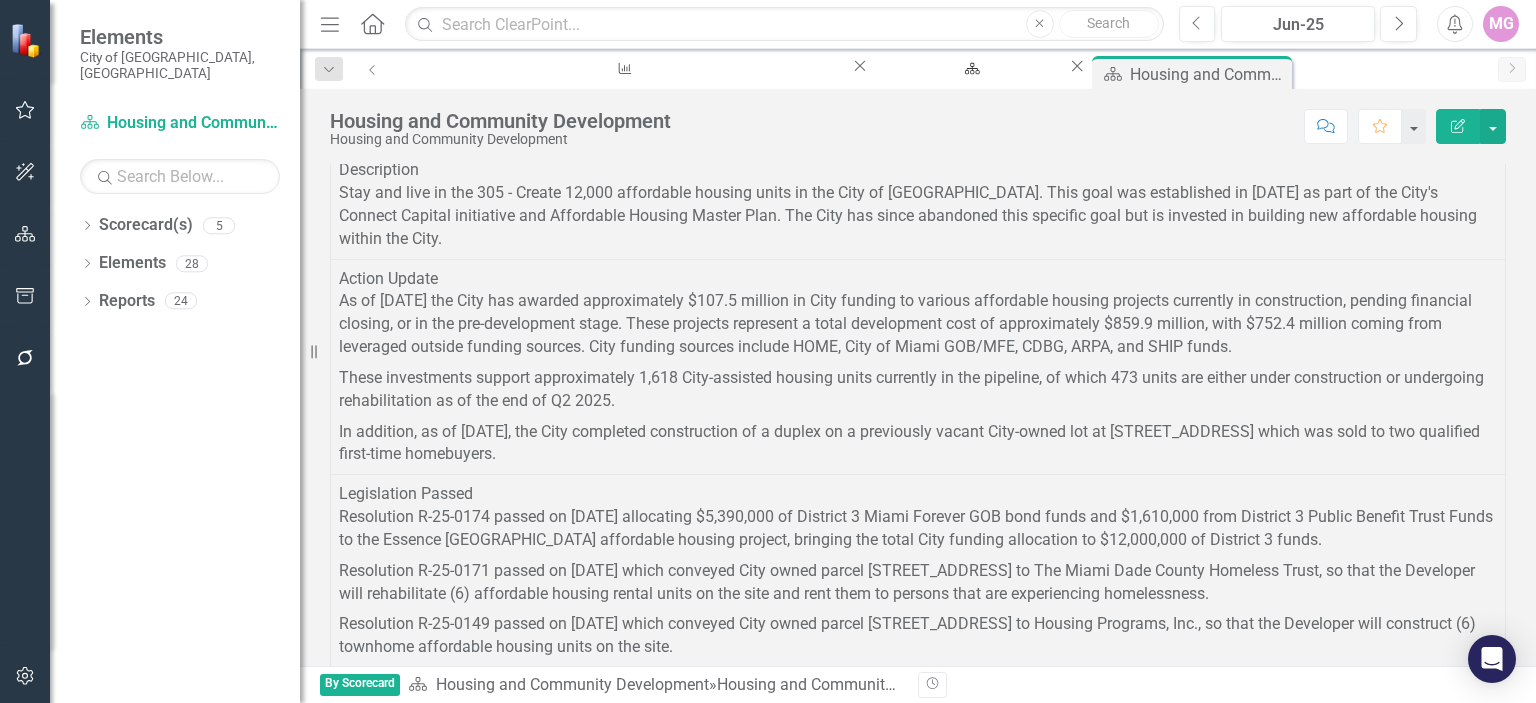 scroll, scrollTop: 2322, scrollLeft: 0, axis: vertical 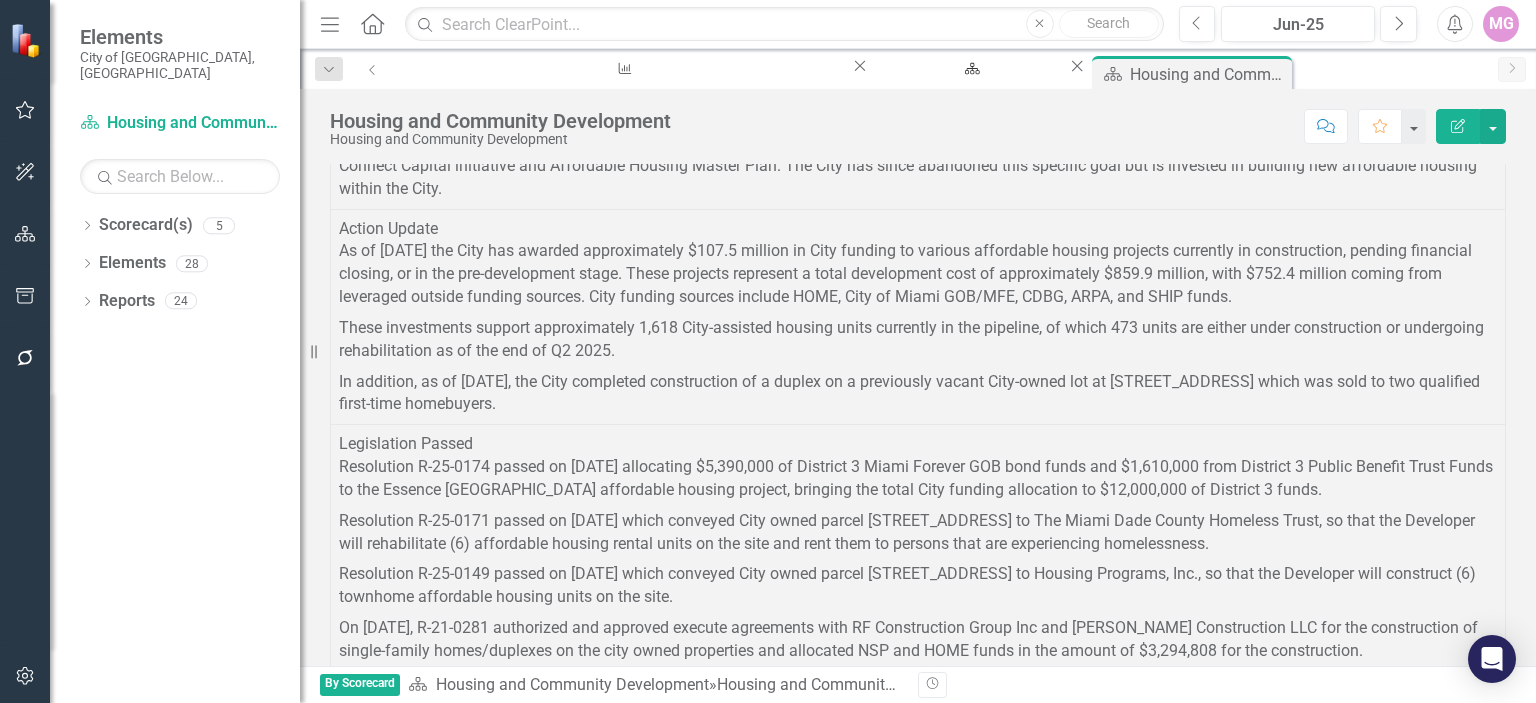 click on "Resolution R-25-0149 passed on [DATE] which conveyed City owned parcel [STREET_ADDRESS] to Housing Programs, Inc., so that the Developer will construct (6) townhome affordable housing units on the site." at bounding box center [918, 586] 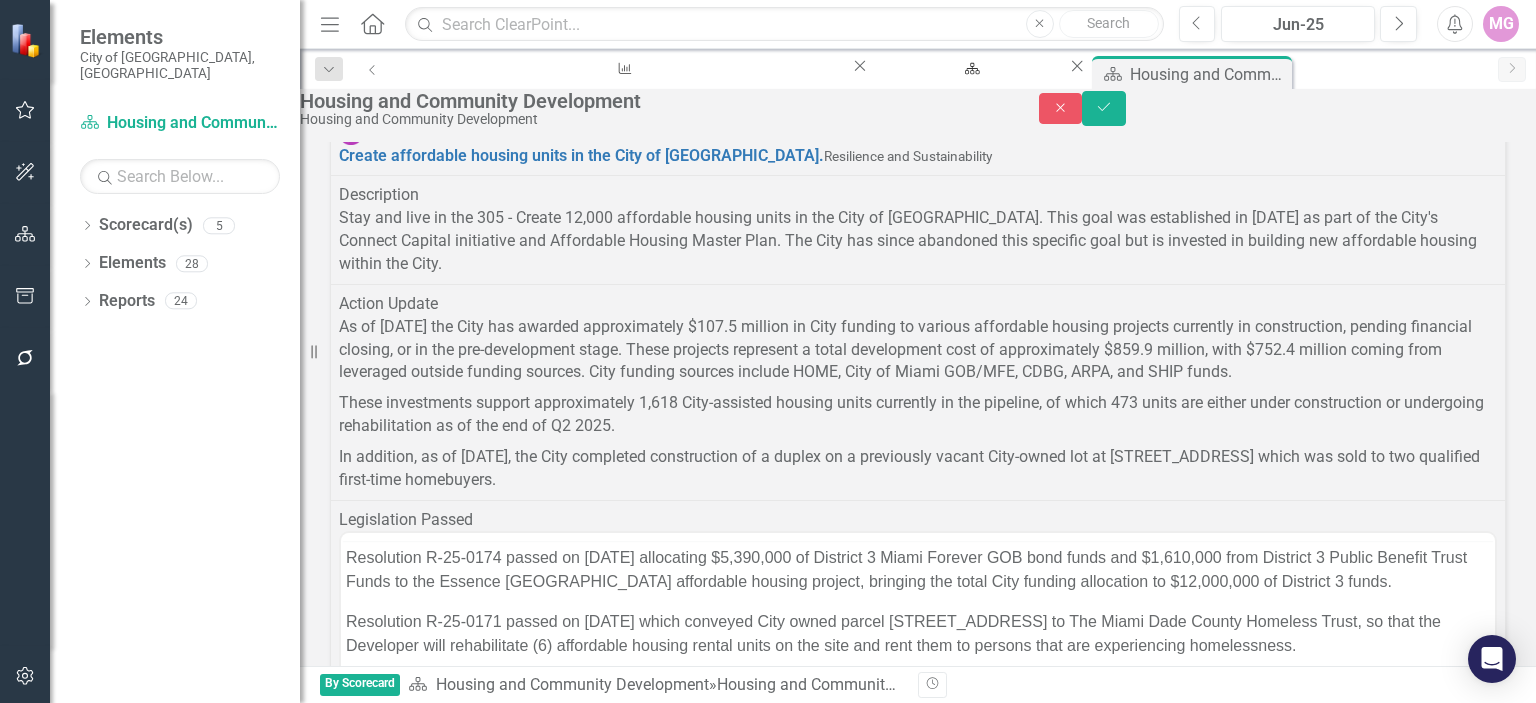 scroll, scrollTop: 0, scrollLeft: 0, axis: both 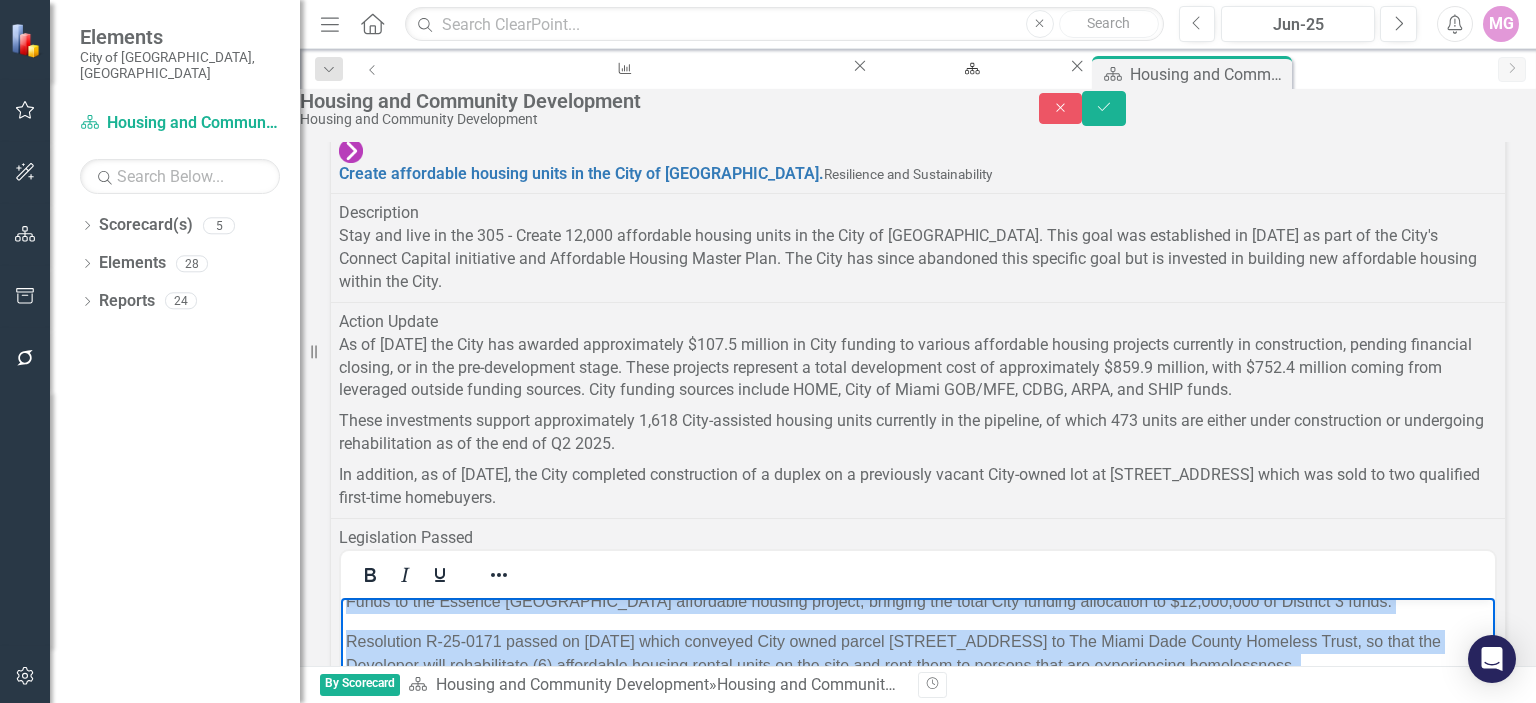 drag, startPoint x: 350, startPoint y: 613, endPoint x: 1222, endPoint y: 898, distance: 917.3925 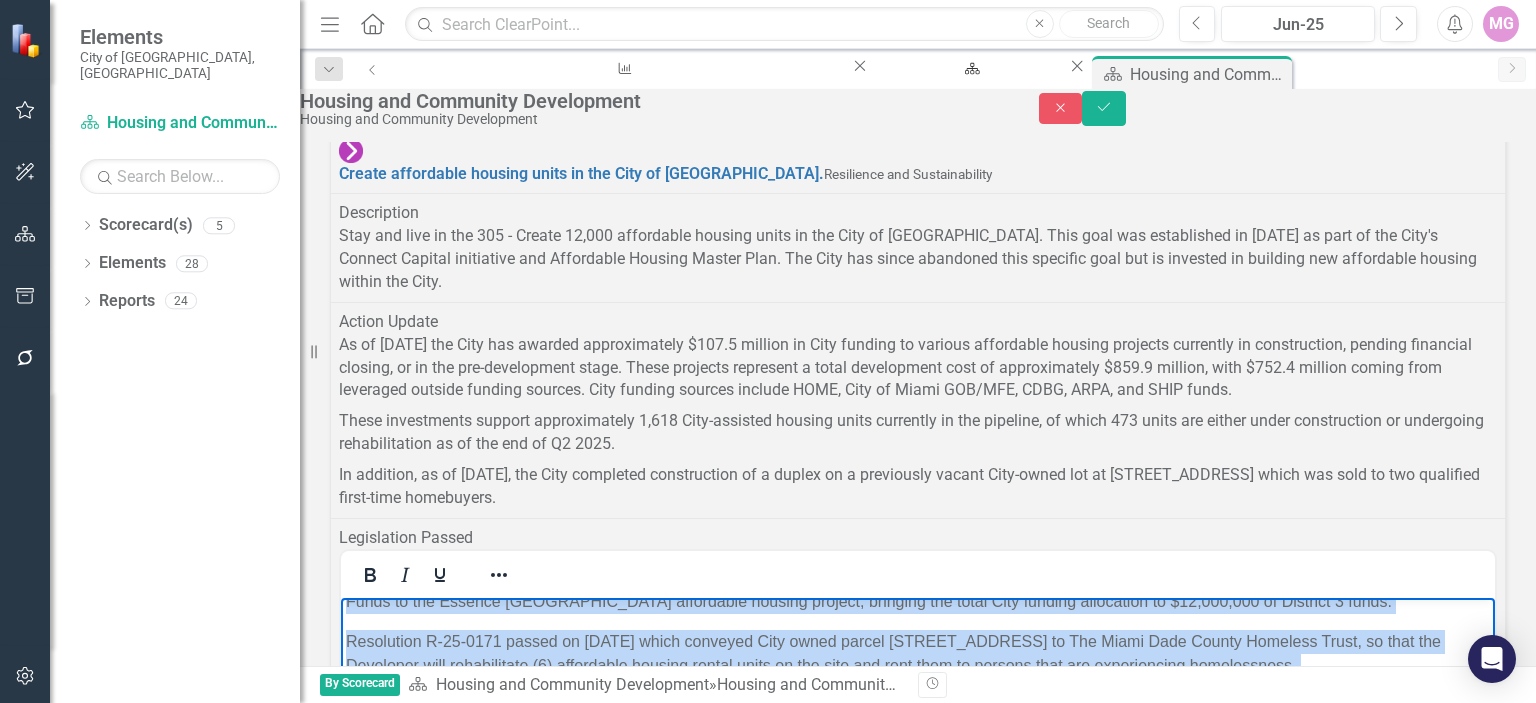 click on "Resolution R-25-0174 passed on [DATE] allocating $5,390,000 of District 3 Miami Forever GOB bond funds and $1,610,000 from District 3 Public Benefit Trust Funds to the Essence [GEOGRAPHIC_DATA] affordable housing project, bringing the total City funding allocation to $12,000,000 of District 3 funds. Resolution R-25-0171 passed on [DATE] which conveyed City owned parcel [STREET_ADDRESS] to The Miami Dade County Homeless Trust, so that the Developer will rehabilitate (6) affordable housing rental units on the site and rent them to persons that are experiencing homelessness. Resolution R-25-0149 passed on [DATE] which conveyed City owned parcel [STREET_ADDRESS] to Housing Programs, Inc., so that the Developer will construct (6) townhome affordable housing units on the site. On [DATE], R-24-0009 authorized to fund $1ml in ARPA funds for the construction of single-family homes/duplexes on the city owned vacant lots." at bounding box center (918, 754) 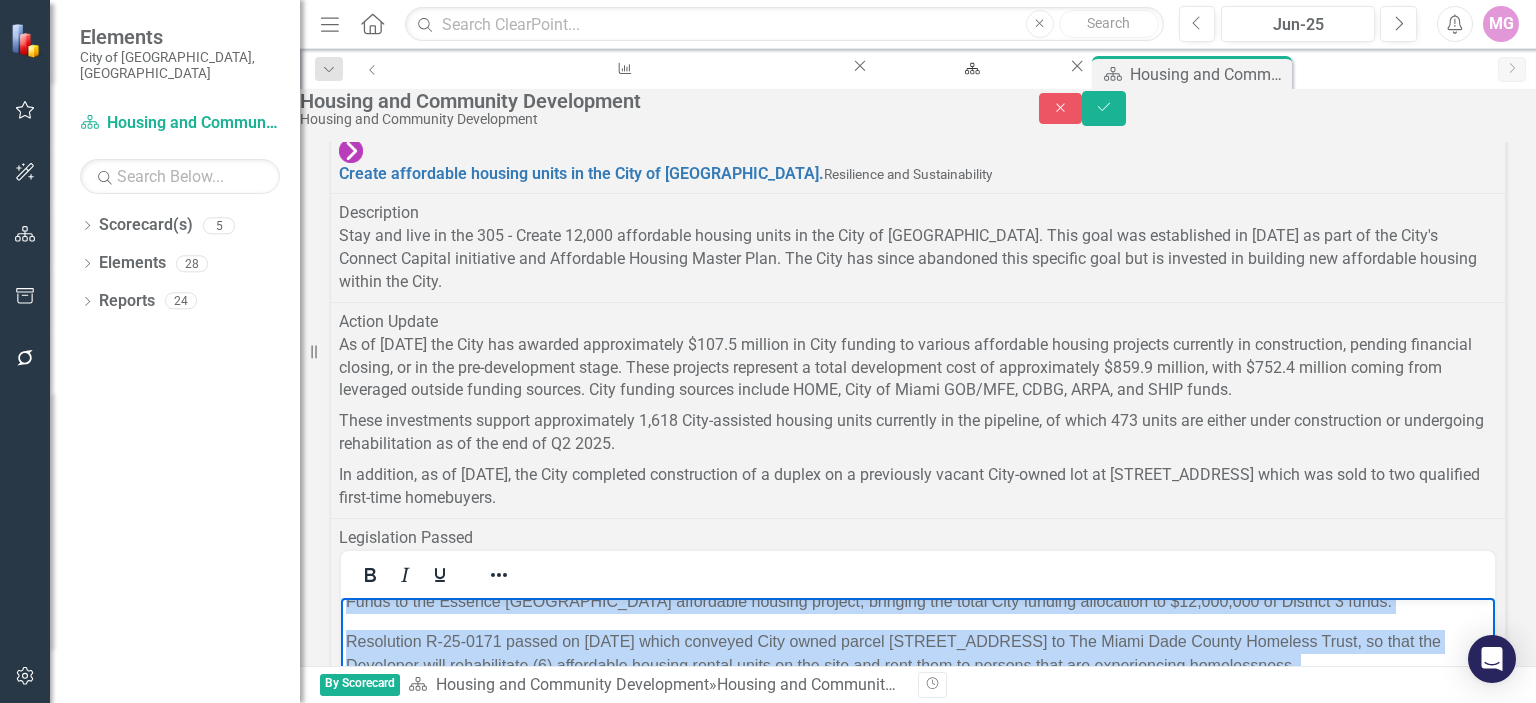 copy on "Resolution R-25-0174 passed on [DATE] allocating $5,390,000 of District 3 Miami Forever GOB bond funds and $1,610,000 from District 3 Public Benefit Trust Funds to the Essence [GEOGRAPHIC_DATA] affordable housing project, bringing the total City funding allocation to $12,000,000 of District 3 funds. Resolution R-25-0171 passed on [DATE] which conveyed City owned parcel [STREET_ADDRESS] to The Miami Dade County Homeless Trust, so that the Developer will rehabilitate (6) affordable housing rental units on the site and rent them to persons that are experiencing homelessness. Resolution R-25-0149 passed on [DATE] which conveyed City owned parcel [STREET_ADDRESS] to Housing Programs, Inc., so that the Developer will construct (6) townhome affordable housing units on the site. On [DATE], R-21-0281 authorized and approved execute agreements with RF Construction Group Inc and [PERSON_NAME] Construction LLC for the construction of single-family homes/duplexes on the city owned properties and allocated NSP and HOME f..." 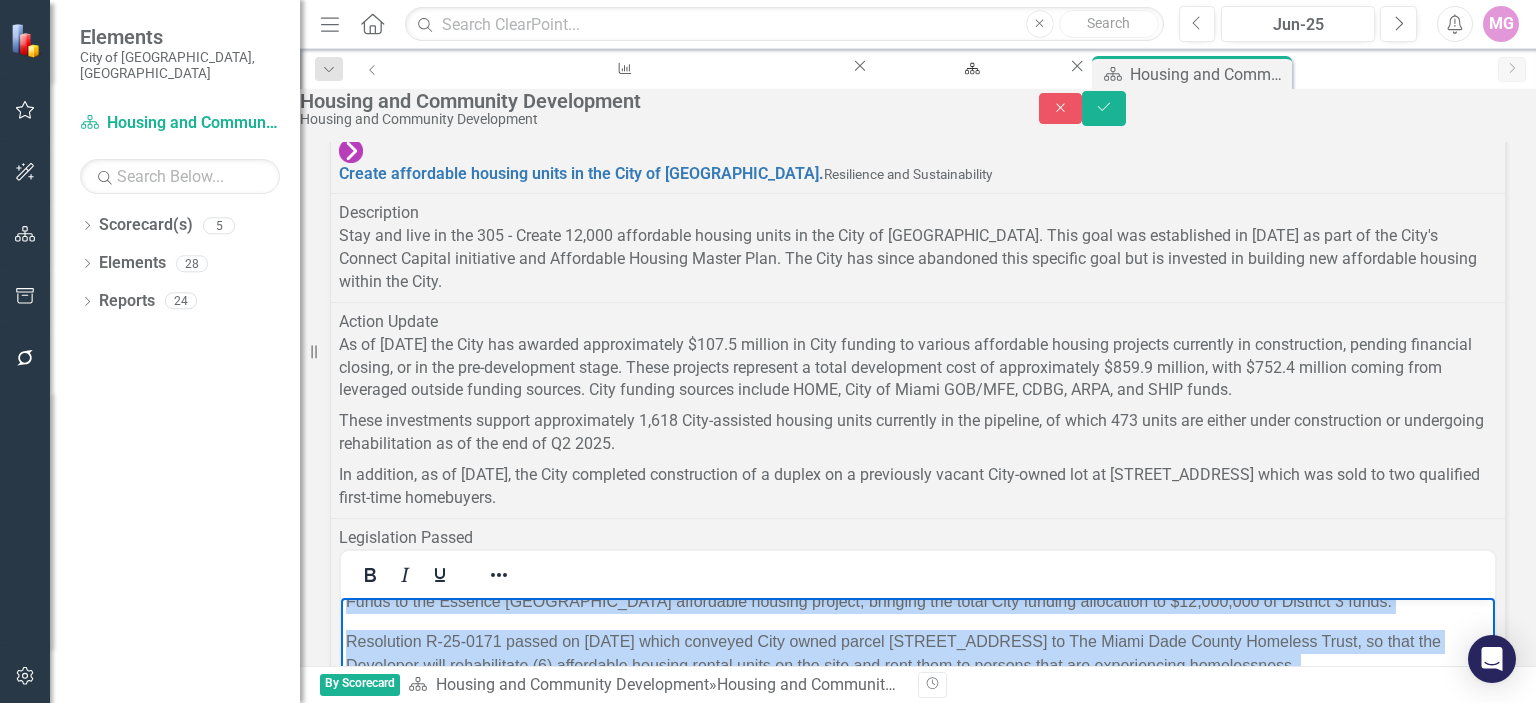 click on "Resolution R-25-0171 passed on [DATE] which conveyed City owned parcel [STREET_ADDRESS] to The Miami Dade County Homeless Trust, so that the Developer will rehabilitate (6) affordable housing rental units on the site and rent them to persons that are experiencing homelessness." at bounding box center (918, 654) 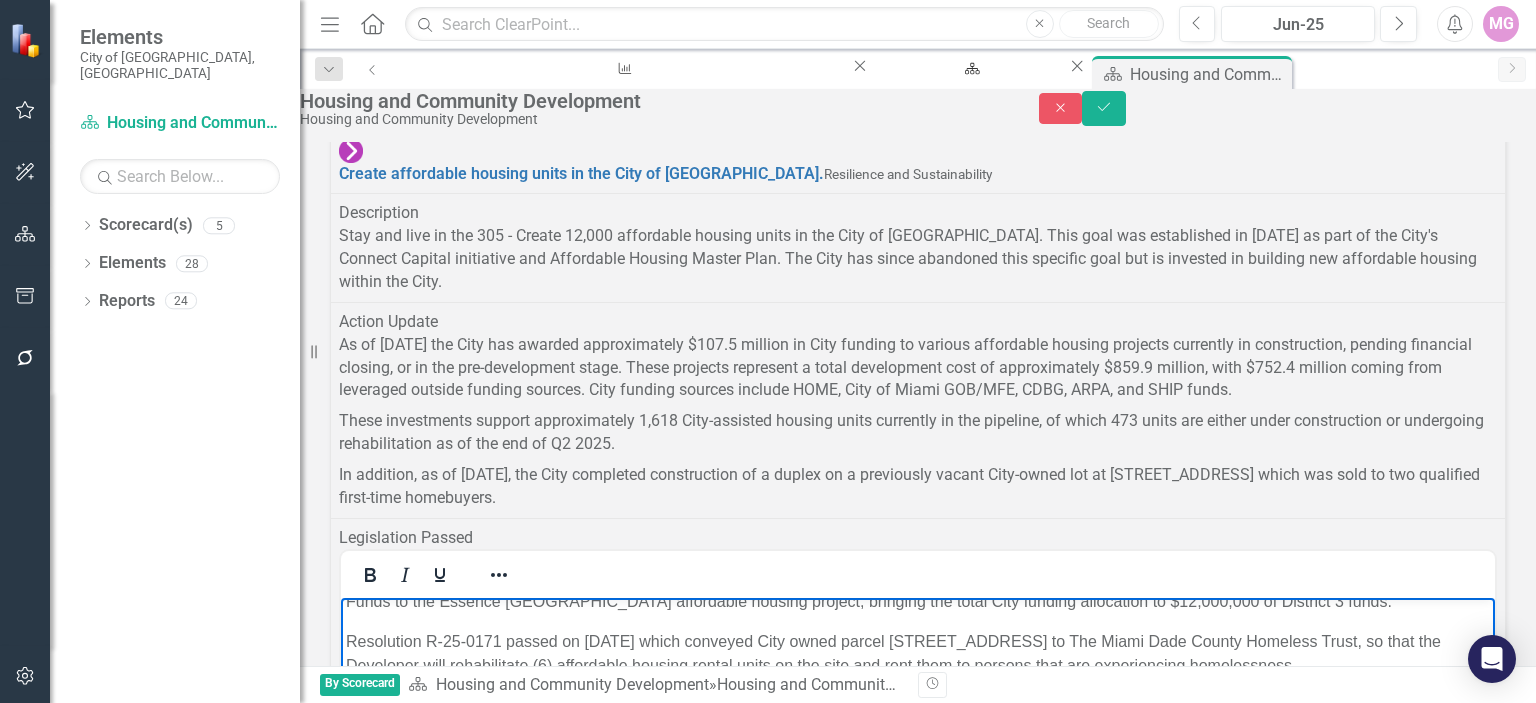 type 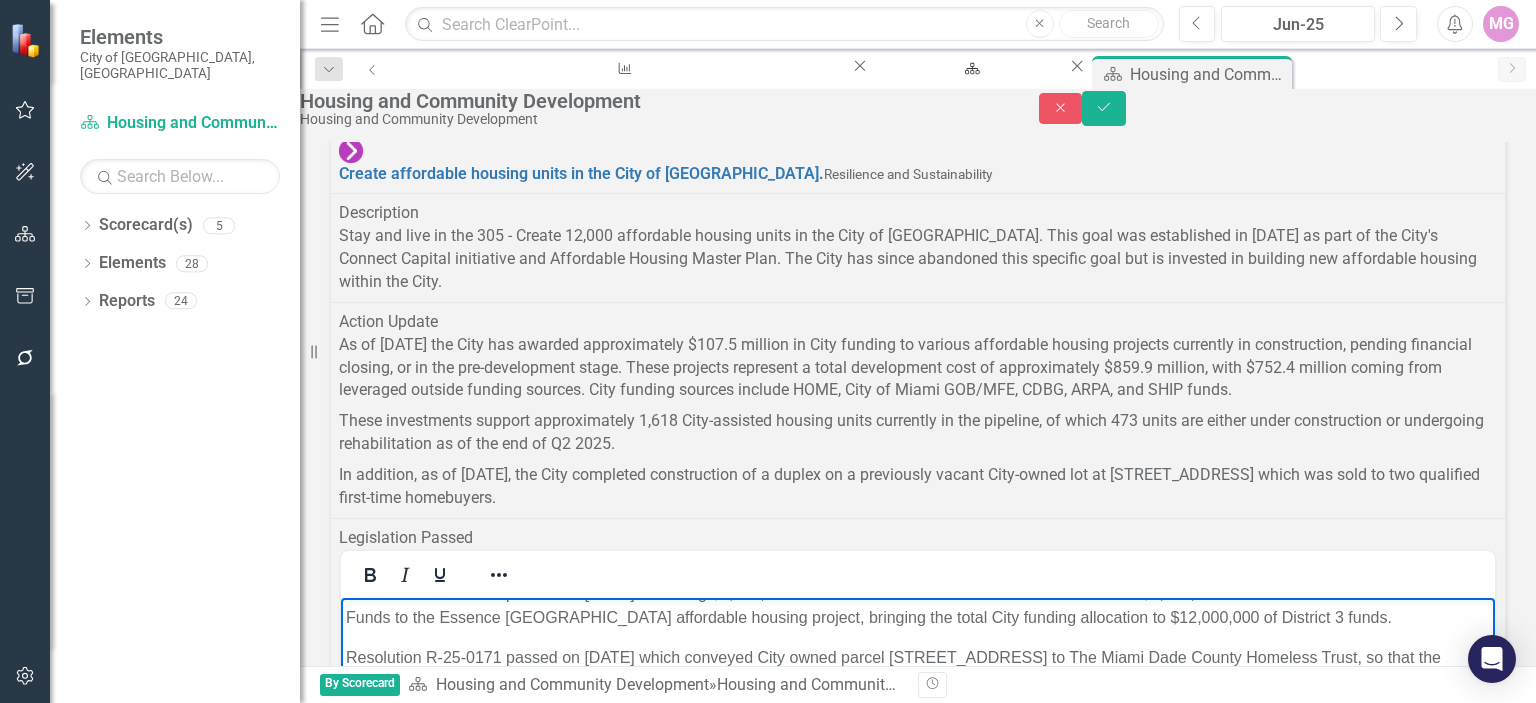 scroll, scrollTop: 44, scrollLeft: 0, axis: vertical 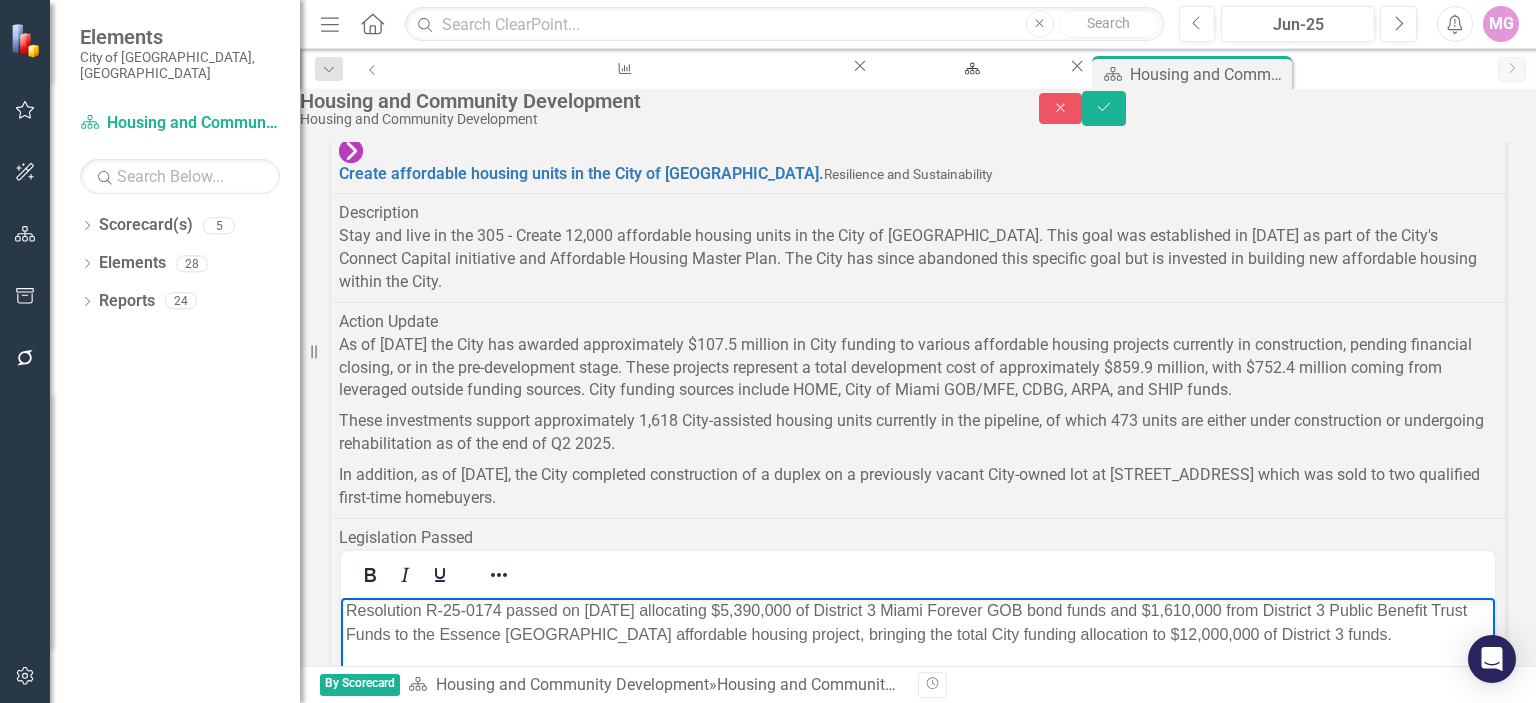 click on "Resolution R-25-0174 passed on [DATE] allocating $5,390,000 of District 3 Miami Forever GOB bond funds and $1,610,000 from District 3 Public Benefit Trust Funds to the Essence [GEOGRAPHIC_DATA] affordable housing project, bringing the total City funding allocation to $12,000,000 of District 3 funds." at bounding box center (918, 623) 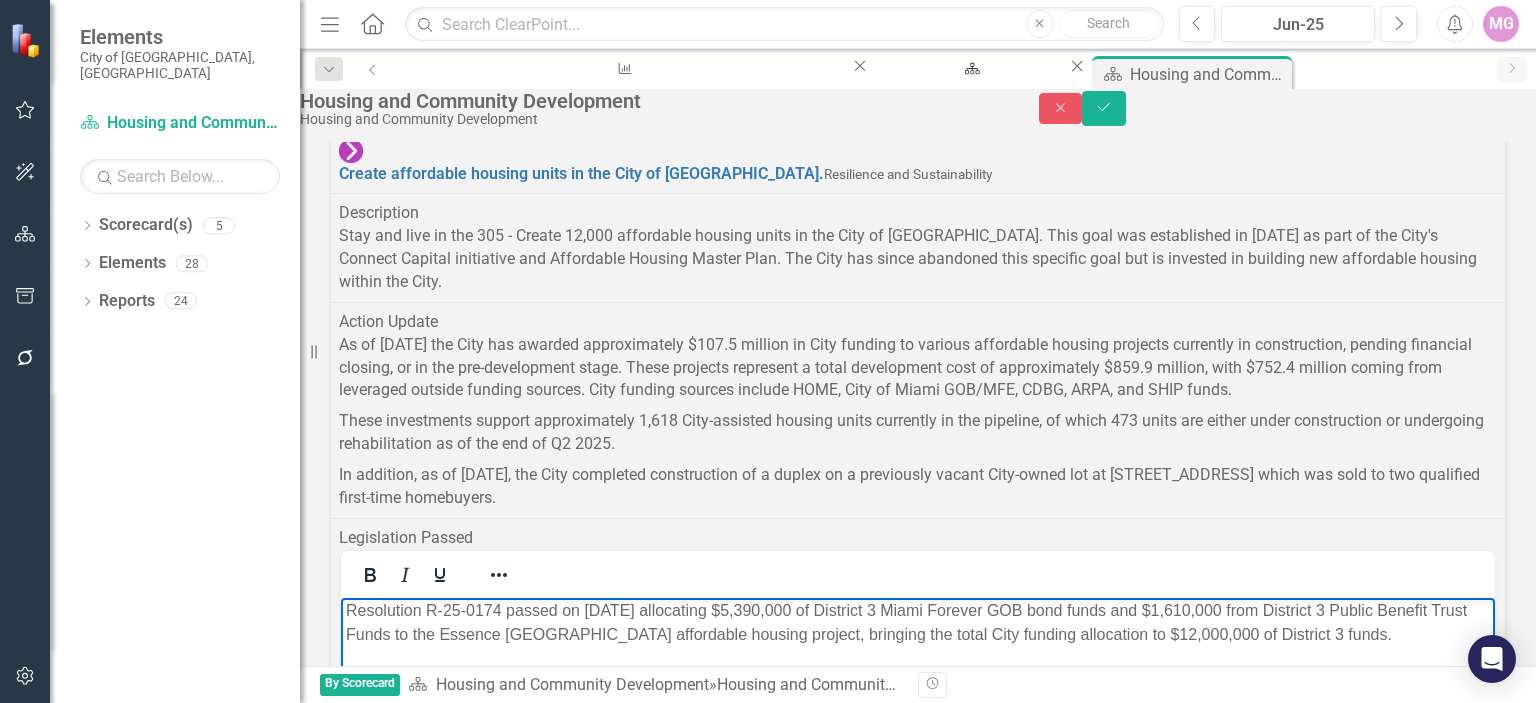 scroll, scrollTop: 0, scrollLeft: 0, axis: both 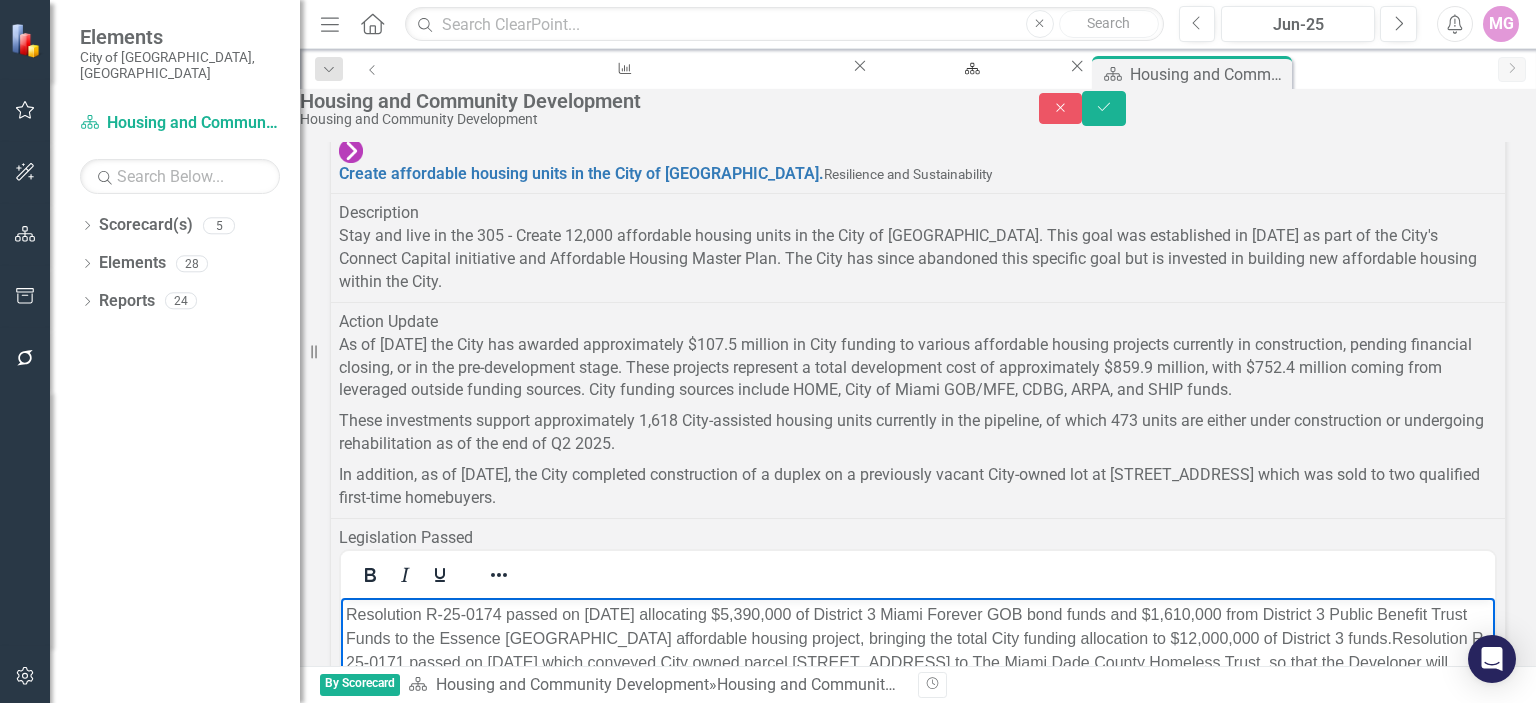 click on "Resolution R-25-0174 passed on [DATE] allocating $5,390,000 of District 3 Miami Forever GOB bond funds and $1,610,000 from District 3 Public Benefit Trust Funds to the Essence [GEOGRAPHIC_DATA] affordable housing project, bringing the total City funding allocation to $12,000,000 of District 3 funds.  Resolution R-25-0171 passed on [DATE] which conveyed City owned parcel [STREET_ADDRESS] to The Miami Dade County Homeless Trust, so that the Developer will rehabilitate (6) affordable housing rental units on the site and rent them to persons that are experiencing homelessness.  Resolution R-25-0149 passed on [DATE] which conveyed City owned parcel [STREET_ADDRESS] to Housing Programs, Inc., so that the Developer will construct (6) townhome affordable housing units on the site." at bounding box center (918, 687) 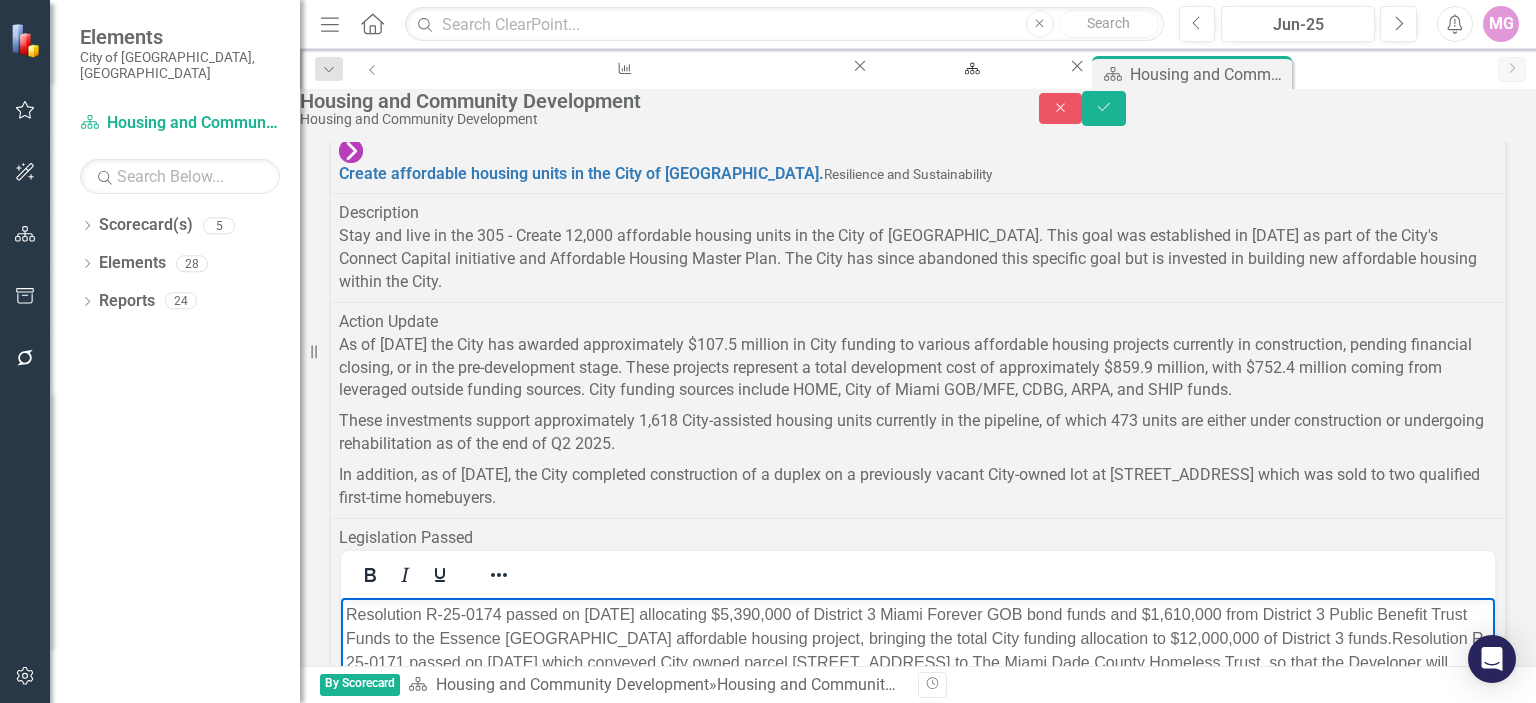 drag, startPoint x: 345, startPoint y: 612, endPoint x: 1401, endPoint y: 849, distance: 1082.2684 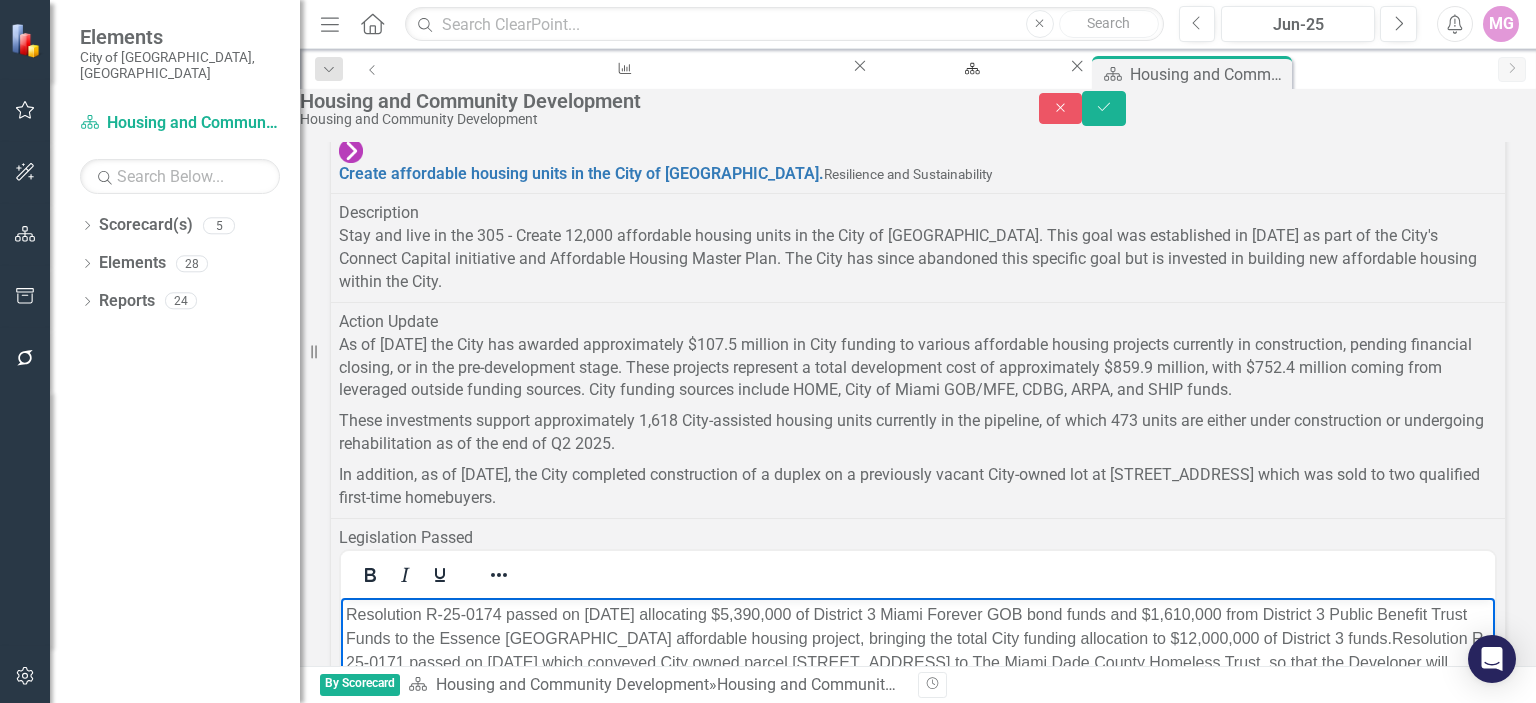 click on "Resolution R-25-0174 passed on [DATE] allocating $5,390,000 of District 3 Miami Forever GOB bond funds and $1,610,000 from District 3 Public Benefit Trust Funds to the Essence [GEOGRAPHIC_DATA] affordable housing project, bringing the total City funding allocation to $12,000,000 of District 3 funds.  Resolution R-25-0171 passed on [DATE] which conveyed City owned parcel [STREET_ADDRESS] to The Miami Dade County Homeless Trust, so that the Developer will rehabilitate (6) affordable housing rental units on the site and rent them to persons that are experiencing homelessness.  Resolution R-25-0149 passed on [DATE] which conveyed City owned parcel [STREET_ADDRESS] to Housing Programs, Inc., so that the Developer will construct (6) townhome affordable housing units on the site.  On [DATE], R-24-0009 authorized to fund $1ml in ARPA funds for the construction of single-family homes/duplexes on the city owned vacant lots." at bounding box center (918, 748) 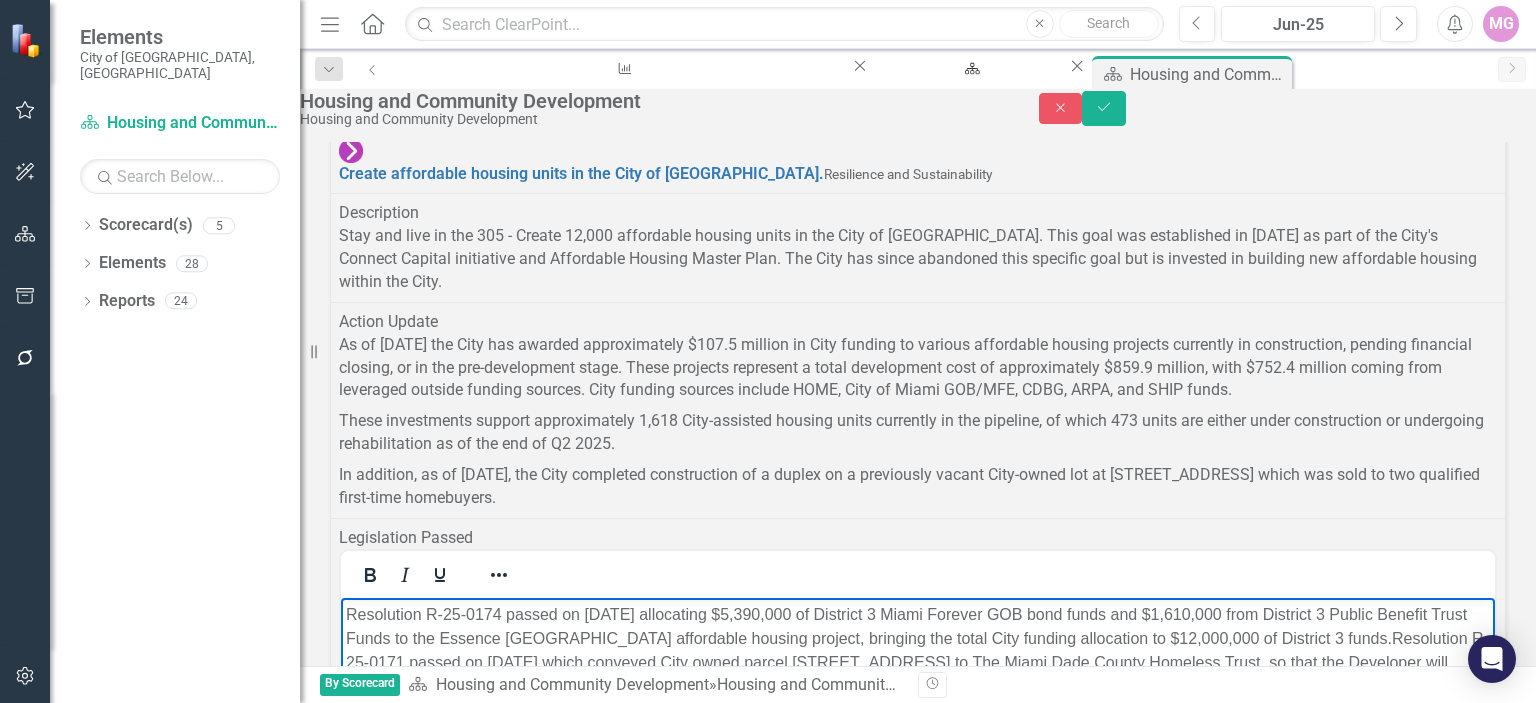 copy on "Resolution R-25-0174 passed on [DATE] allocating $5,390,000 of District 3 Miami Forever GOB bond funds and $1,610,000 from District 3 Public Benefit Trust Funds to the Essence [GEOGRAPHIC_DATA] affordable housing project, bringing the total City funding allocation to $12,000,000 of District 3 funds.  Resolution R-25-0171 passed on [DATE] which conveyed City owned parcel [STREET_ADDRESS] to The Miami Dade County Homeless Trust, so that the Developer will rehabilitate (6) affordable housing rental units on the site and rent them to persons that are experiencing homelessness.  Resolution R-25-0149 passed on [DATE] which conveyed City owned parcel [STREET_ADDRESS] to Housing Programs, Inc., so that the Developer will construct (6) townhome affordable housing units on the site.  On [DATE], R-21-0281 authorized and approved execute agreements with RF Construction Group Inc and [PERSON_NAME] Construction LLC for the construction of single-family homes/duplexes on the city owned properties and allocated NSP and HOM..." 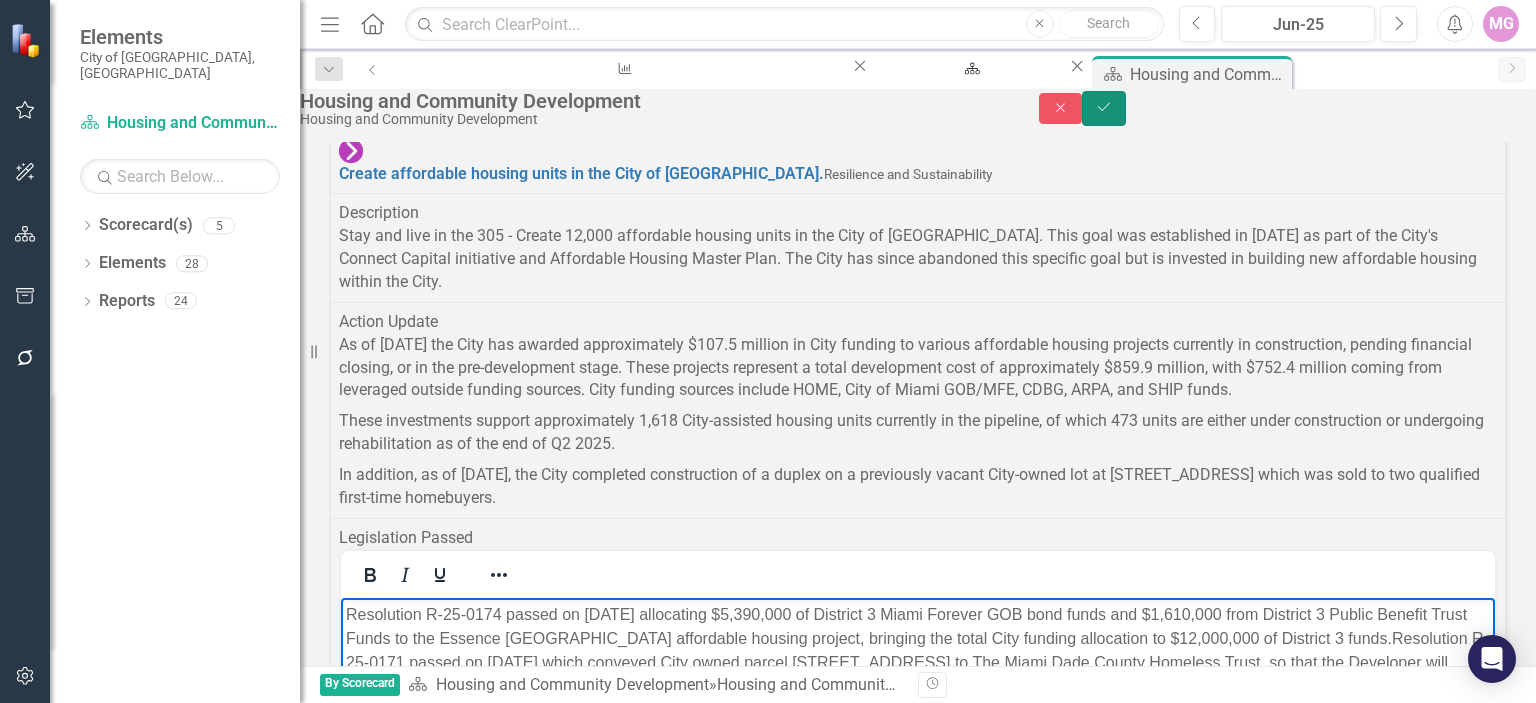click on "Save" at bounding box center [1104, 108] 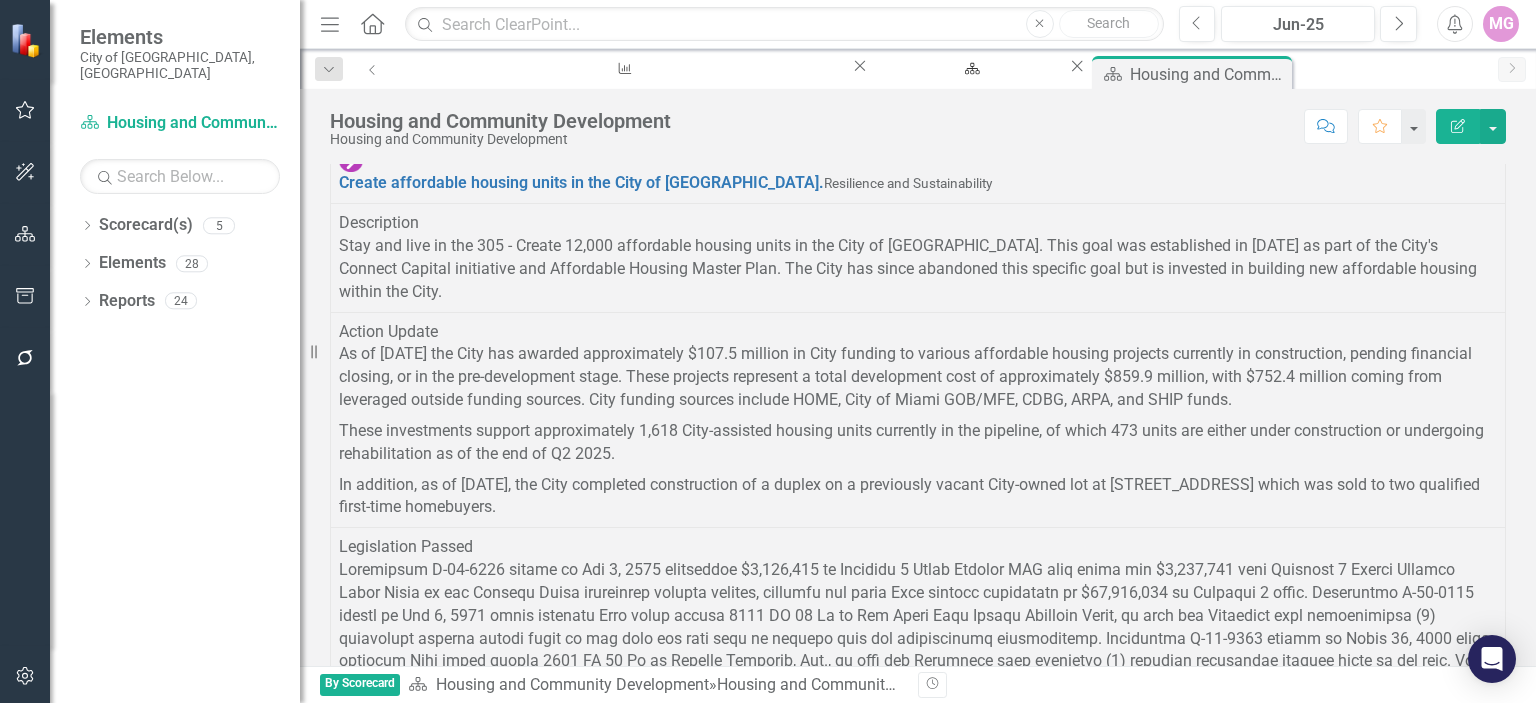 scroll, scrollTop: 2322, scrollLeft: 0, axis: vertical 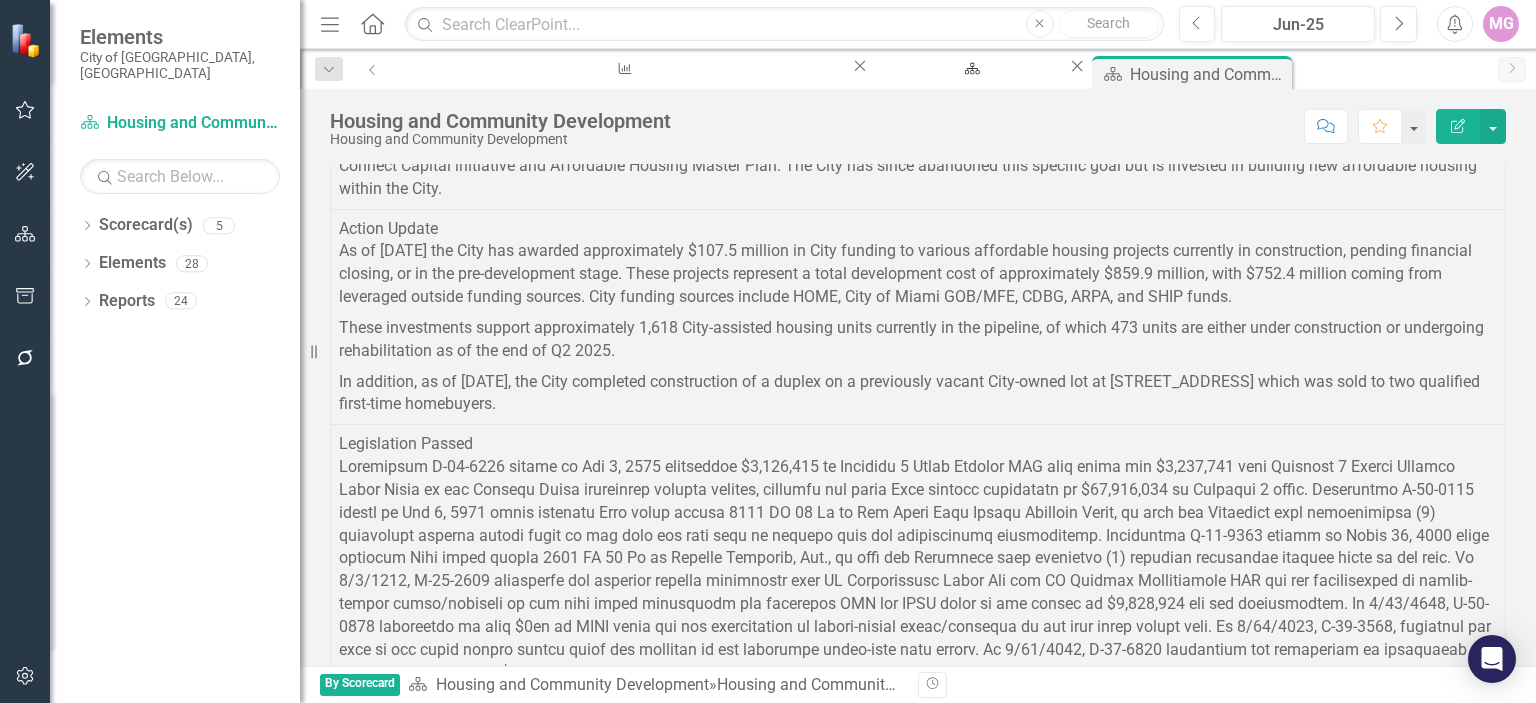 click at bounding box center [918, 570] 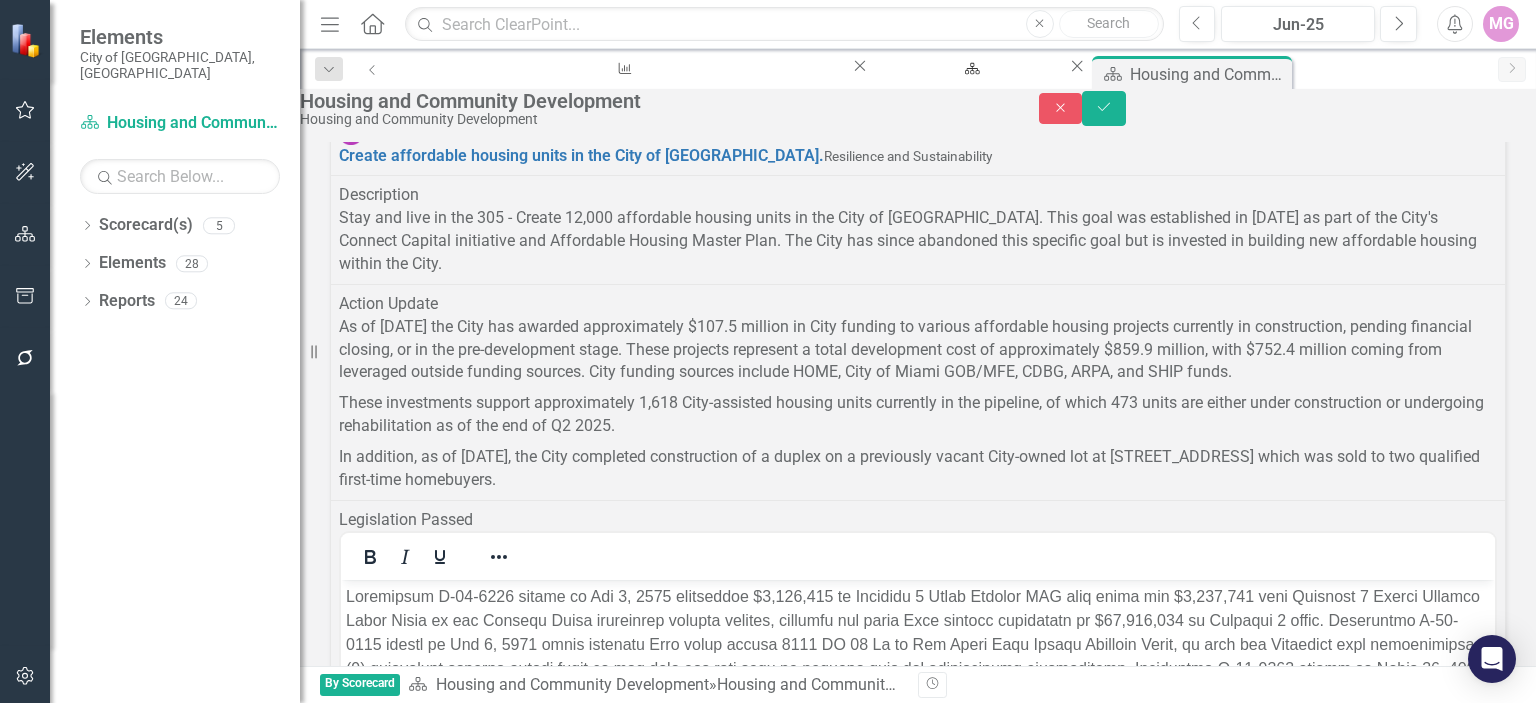 scroll, scrollTop: 0, scrollLeft: 0, axis: both 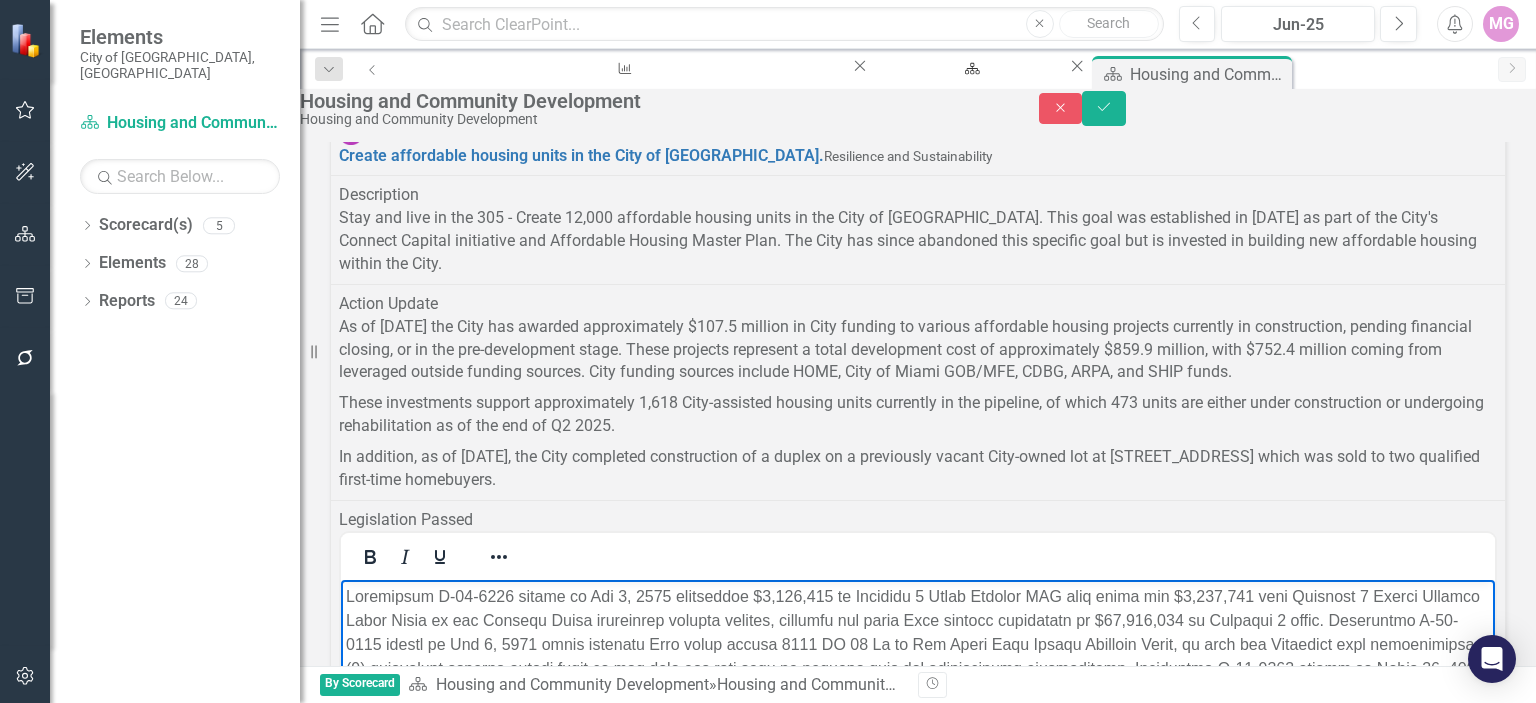 click at bounding box center [918, 705] 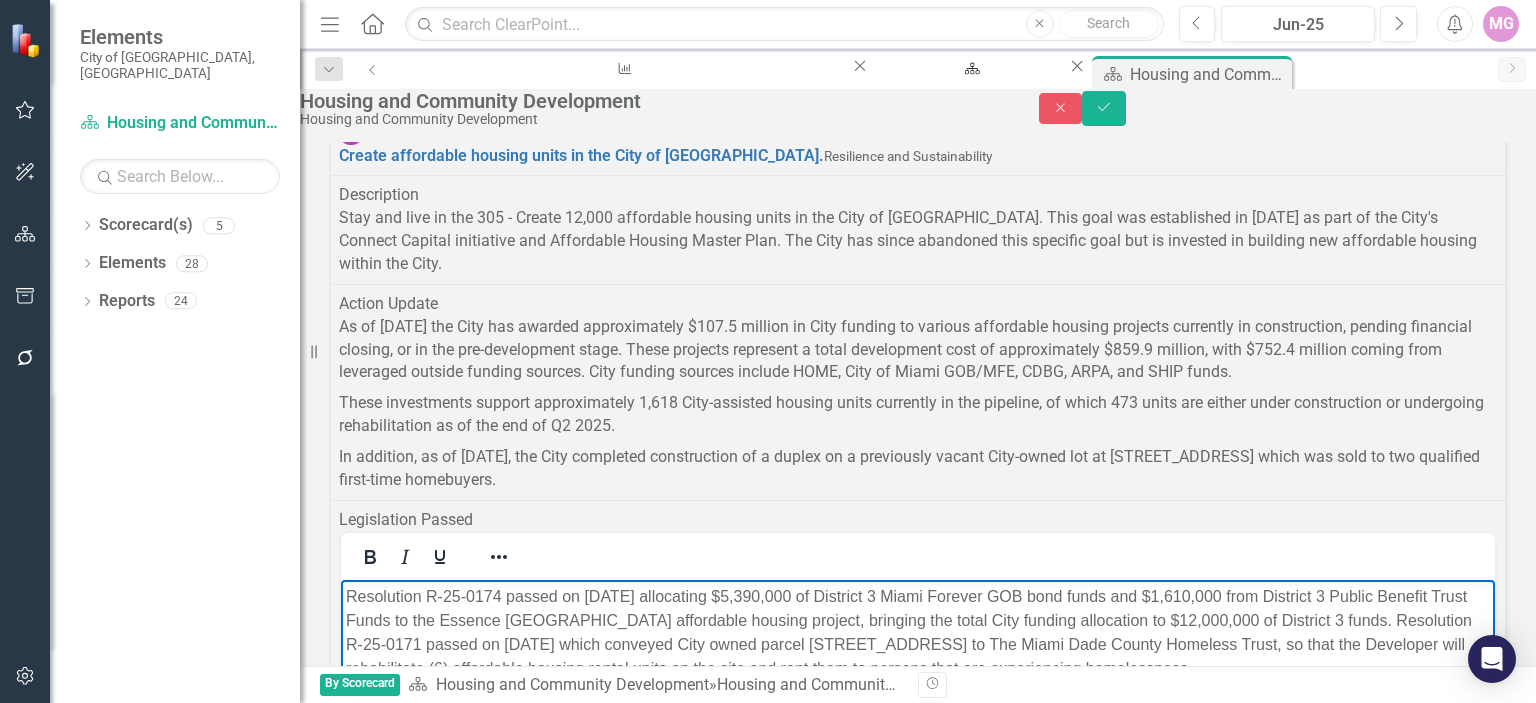click on "Resolution R-25-0174 passed on [DATE] allocating $5,390,000 of District 3 Miami Forever GOB bond funds and $1,610,000 from District 3 Public Benefit Trust Funds to the Essence [GEOGRAPHIC_DATA] affordable housing project, bringing the total City funding allocation to $12,000,000 of District 3 funds. Resolution R-25-0171 passed on [DATE] which conveyed City owned parcel [STREET_ADDRESS] to The Miami Dade County Homeless Trust, so that the Developer will rehabilitate (6) affordable housing rental units on the site and rent them to persons that are experiencing homelessness." at bounding box center (918, 633) 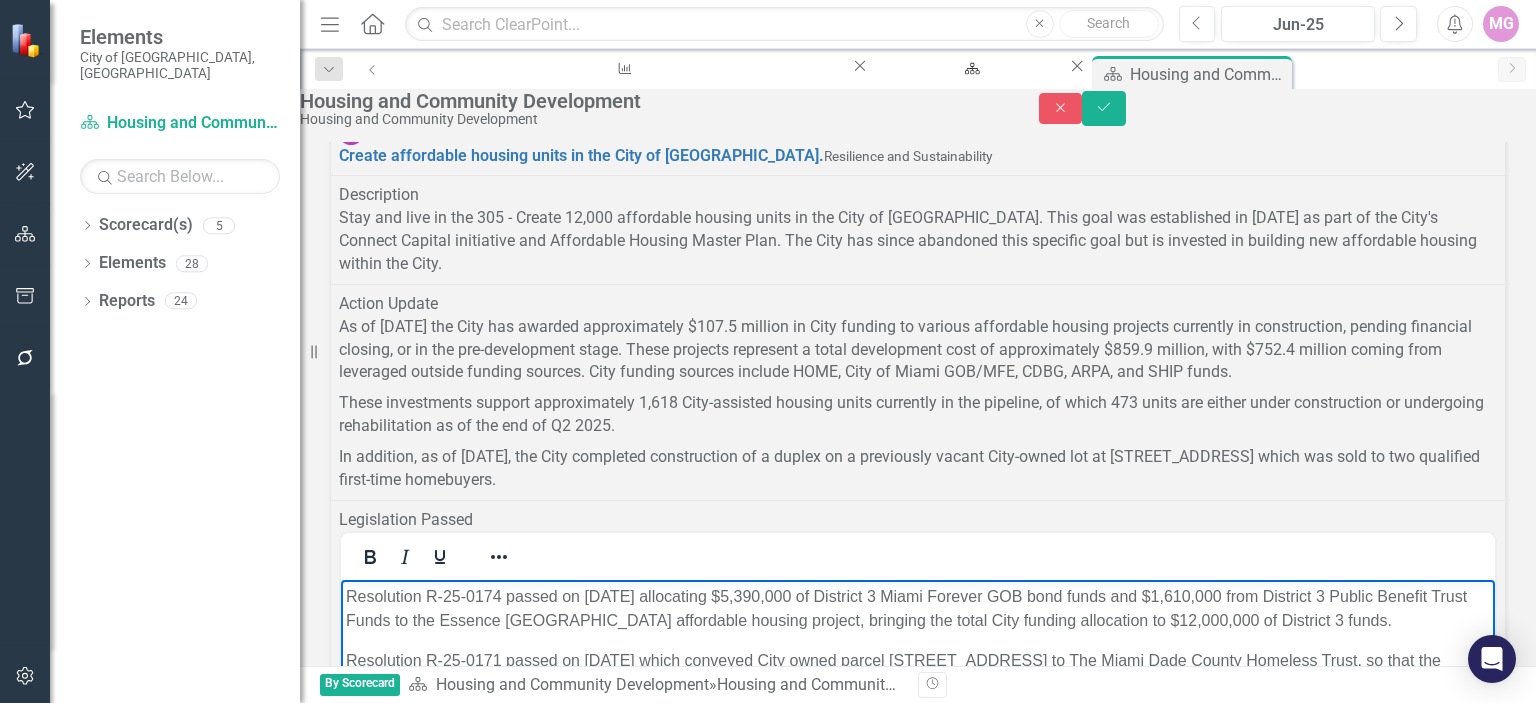 scroll, scrollTop: 421, scrollLeft: 0, axis: vertical 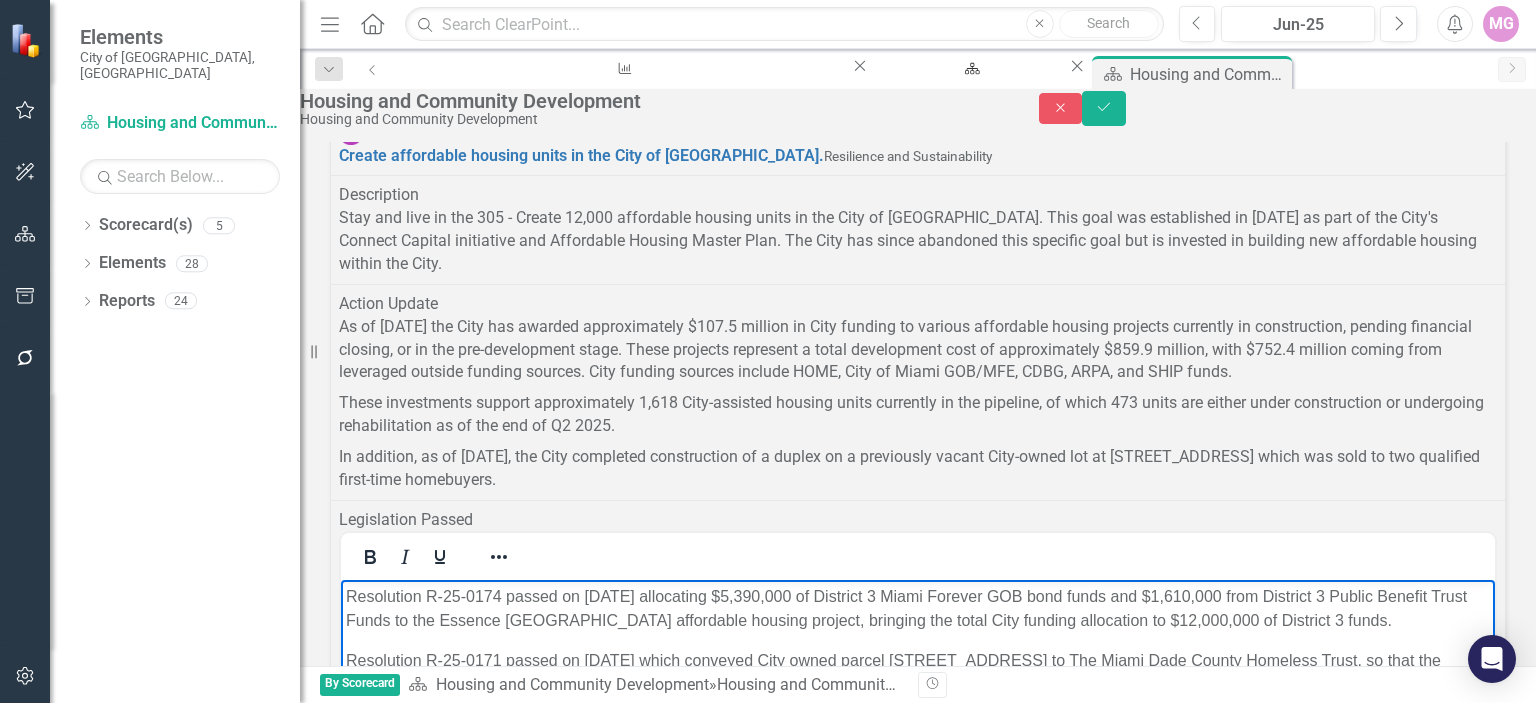 click on "On [DATE], R-24-0009 authorized to fund $1ml in ARPA funds for the construction of single-family homes/duplexes on the city owned vacant lots. On [DATE], R-24-0221, authorize the sale of the build single family homes and duplexes to the qualified first-time home buyers. On [DATE], R-24-0259 authorized the allocation of additional funding in the amount of $952,000 for the construction." at bounding box center (918, 877) 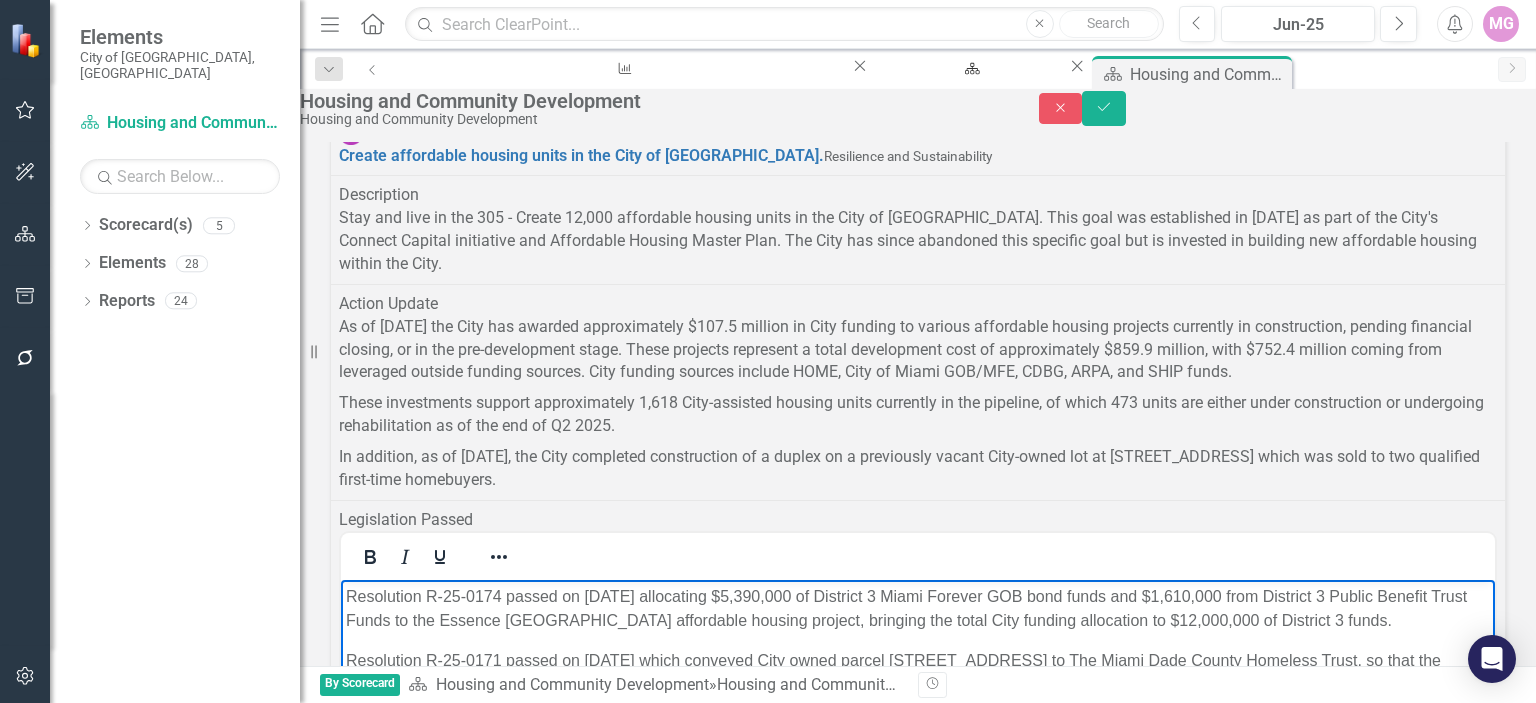 scroll, scrollTop: 4, scrollLeft: 0, axis: vertical 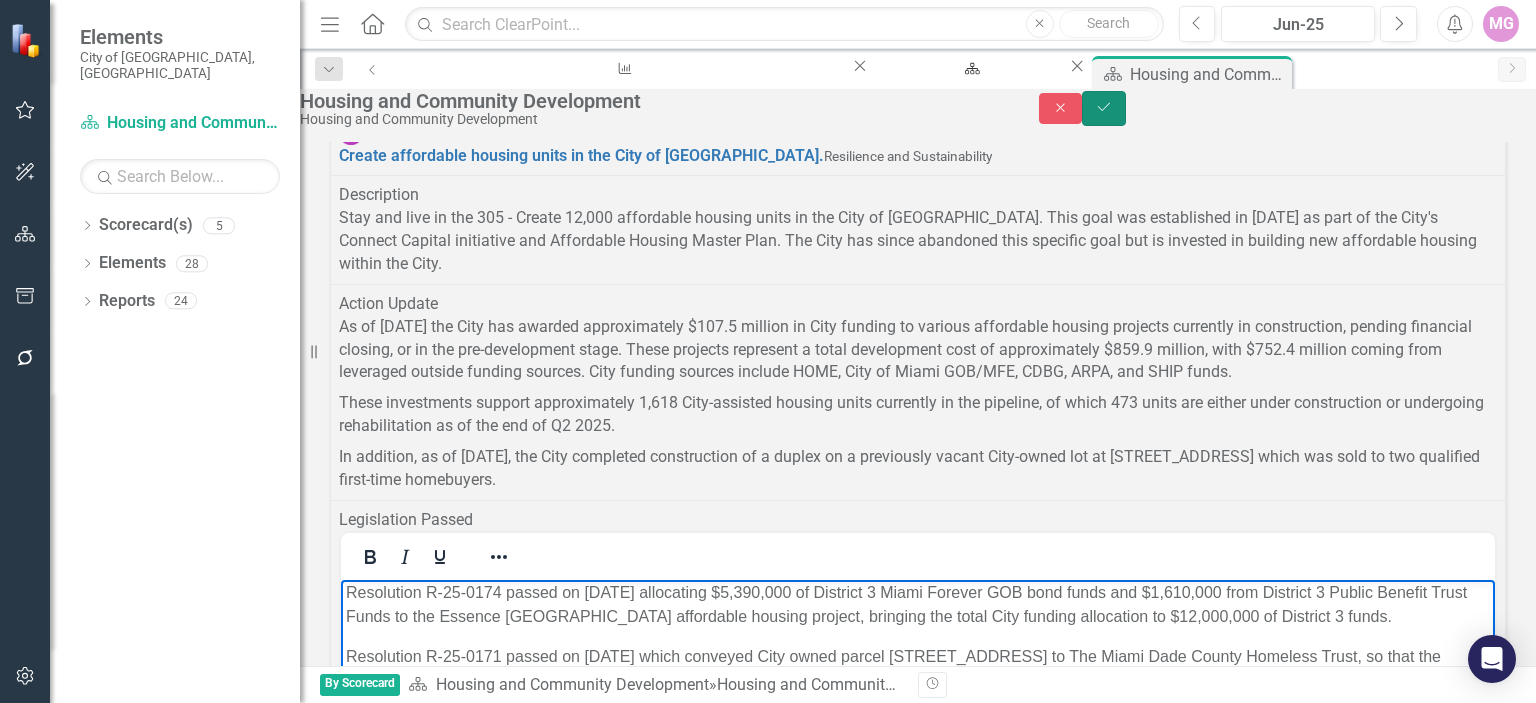 click on "Save" at bounding box center [1104, 108] 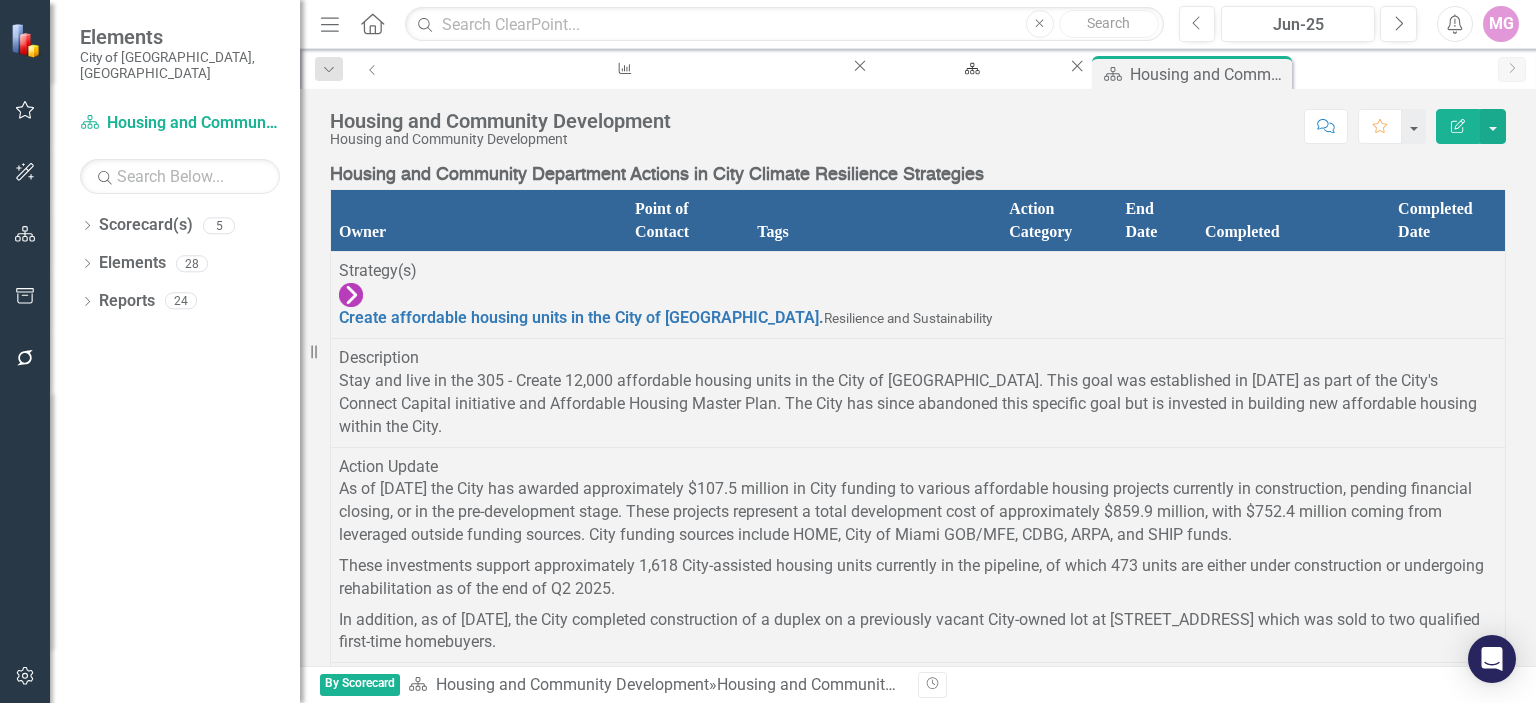 scroll, scrollTop: 2322, scrollLeft: 0, axis: vertical 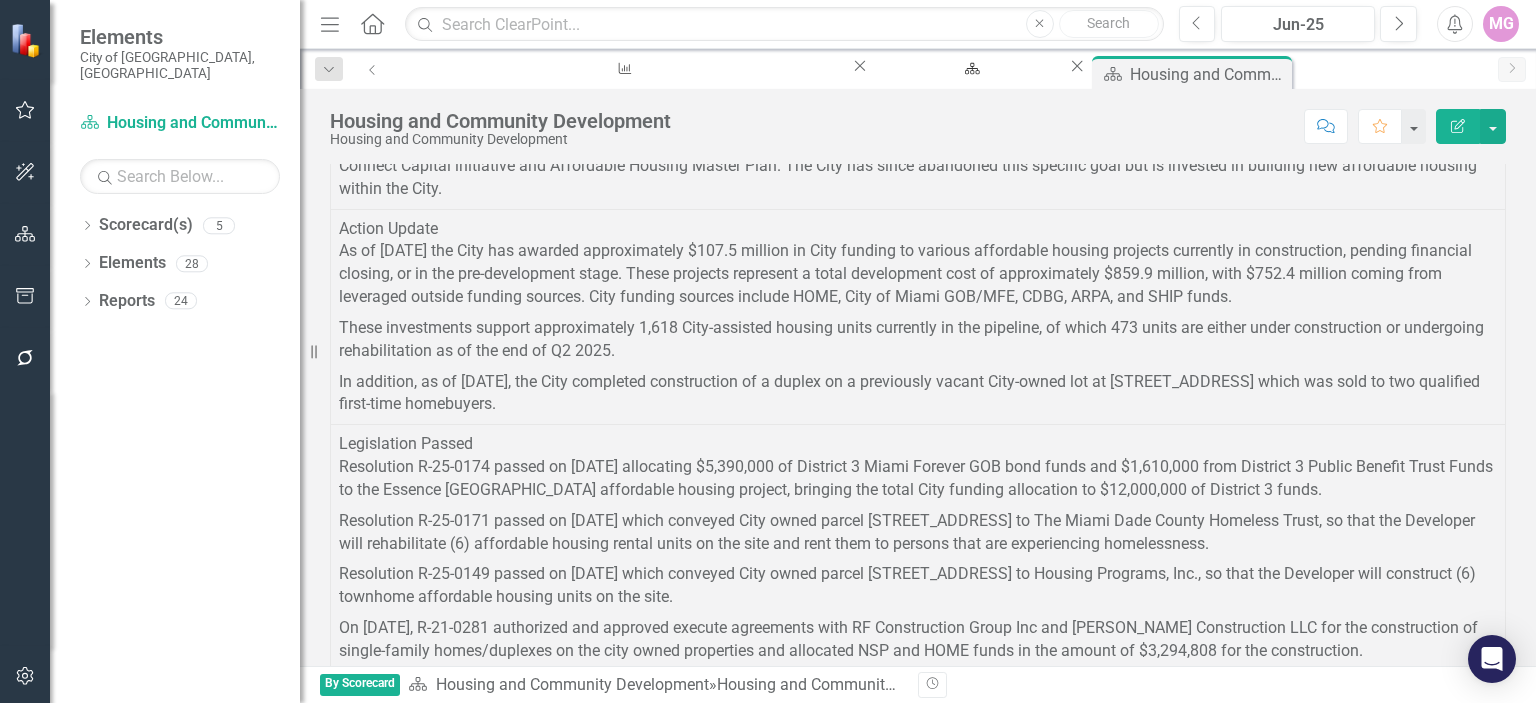 click on "There are another 11 homes under the rehabilitation process with each one receiving approximately $70,000 in assistance." at bounding box center (918, 1425) 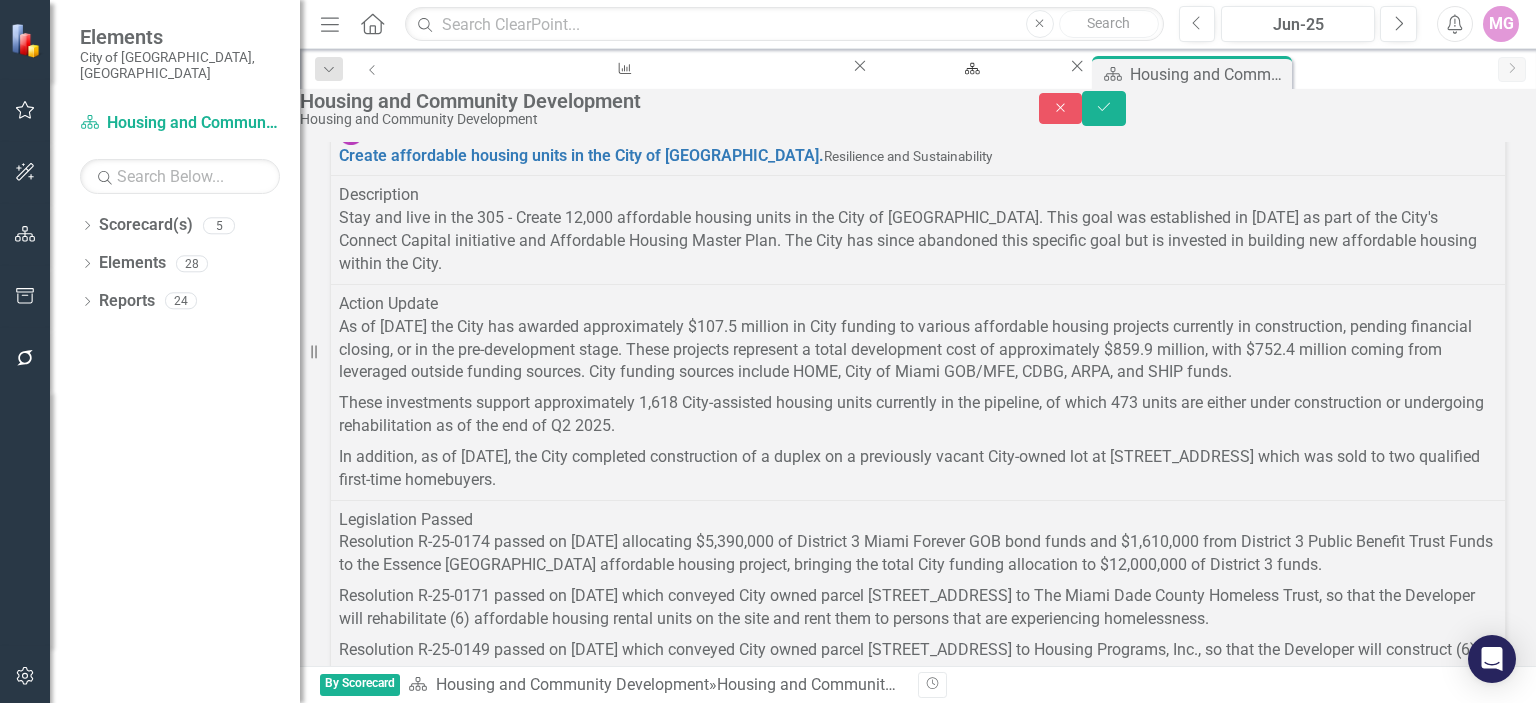 scroll, scrollTop: 0, scrollLeft: 0, axis: both 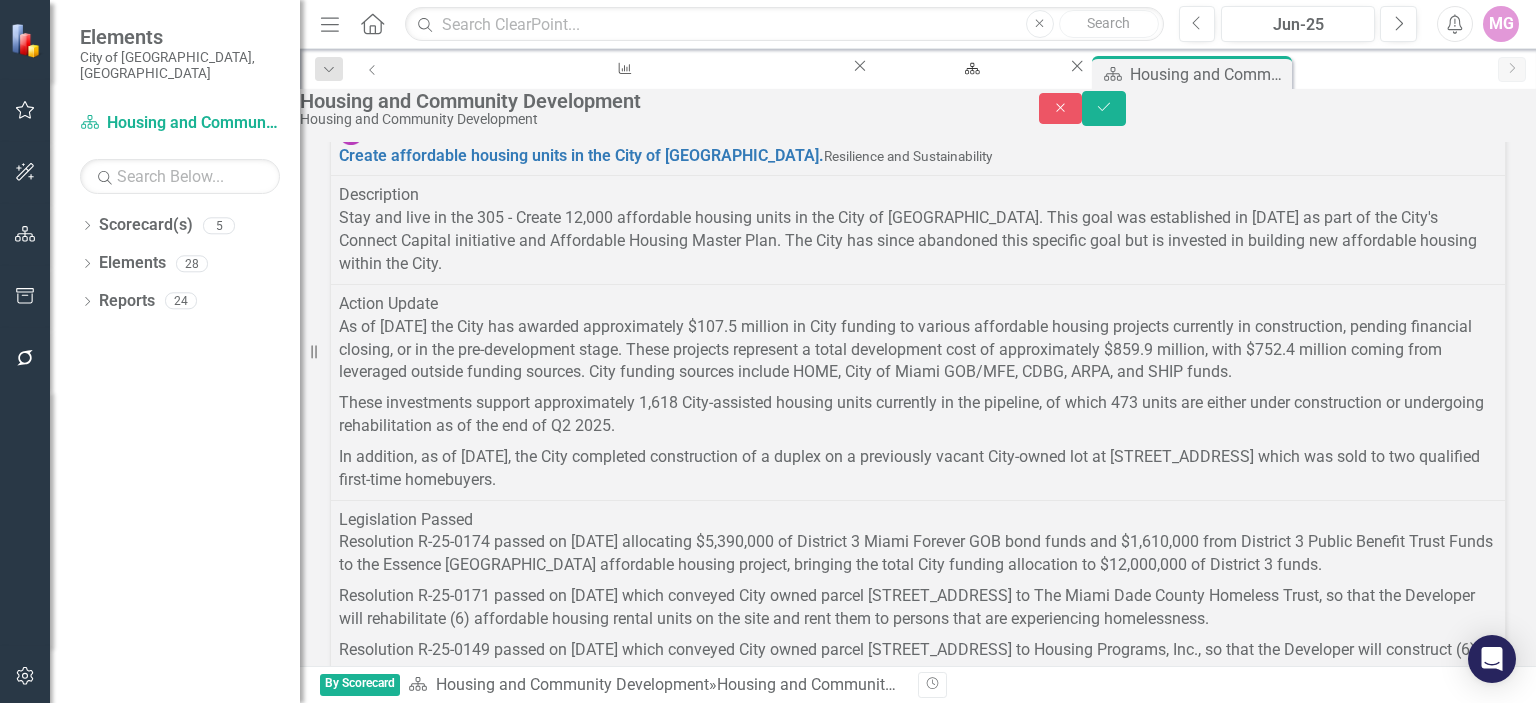 drag, startPoint x: 353, startPoint y: 1552, endPoint x: 1258, endPoint y: 1588, distance: 905.71576 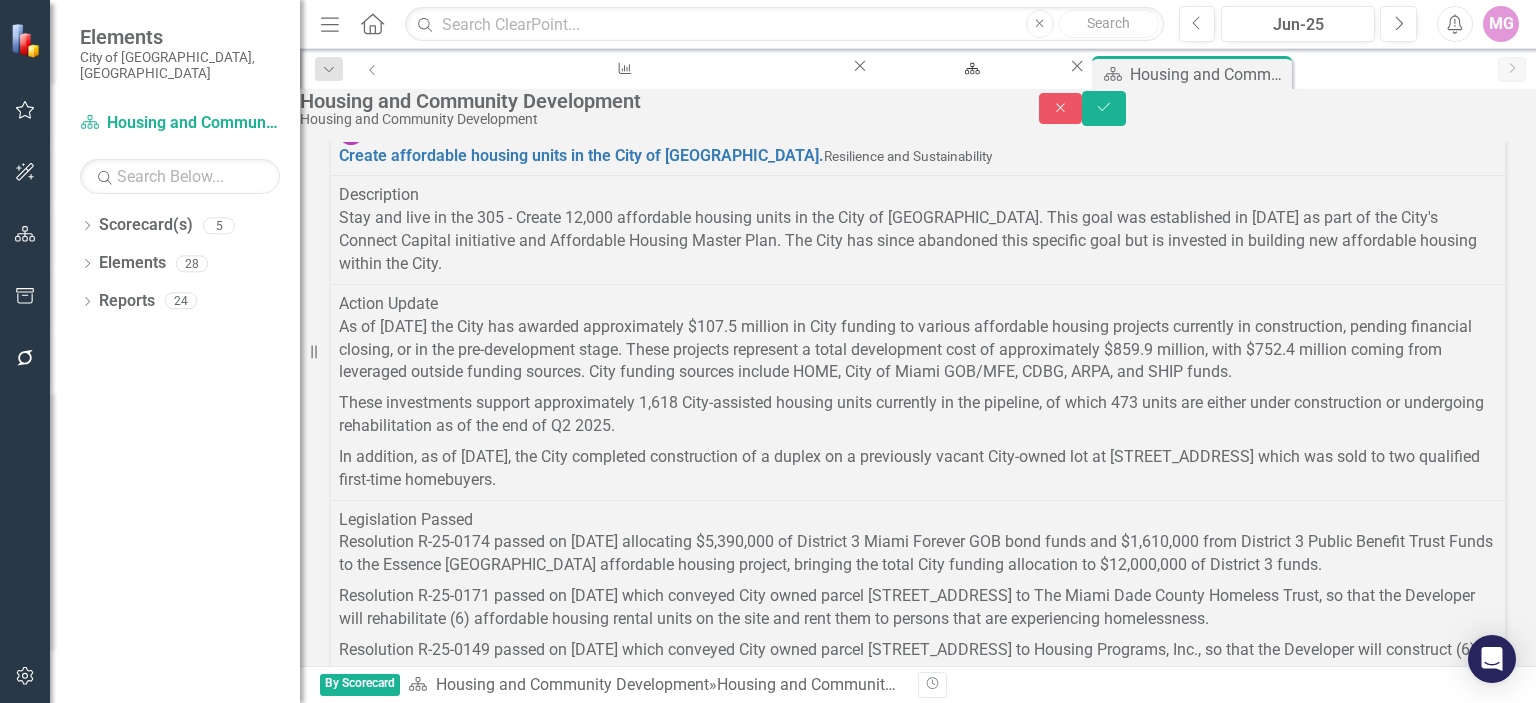 click on "There are another 11 homes under the rehabilitation process with each one receiving approximately $70,000 in assistance." at bounding box center [918, 1688] 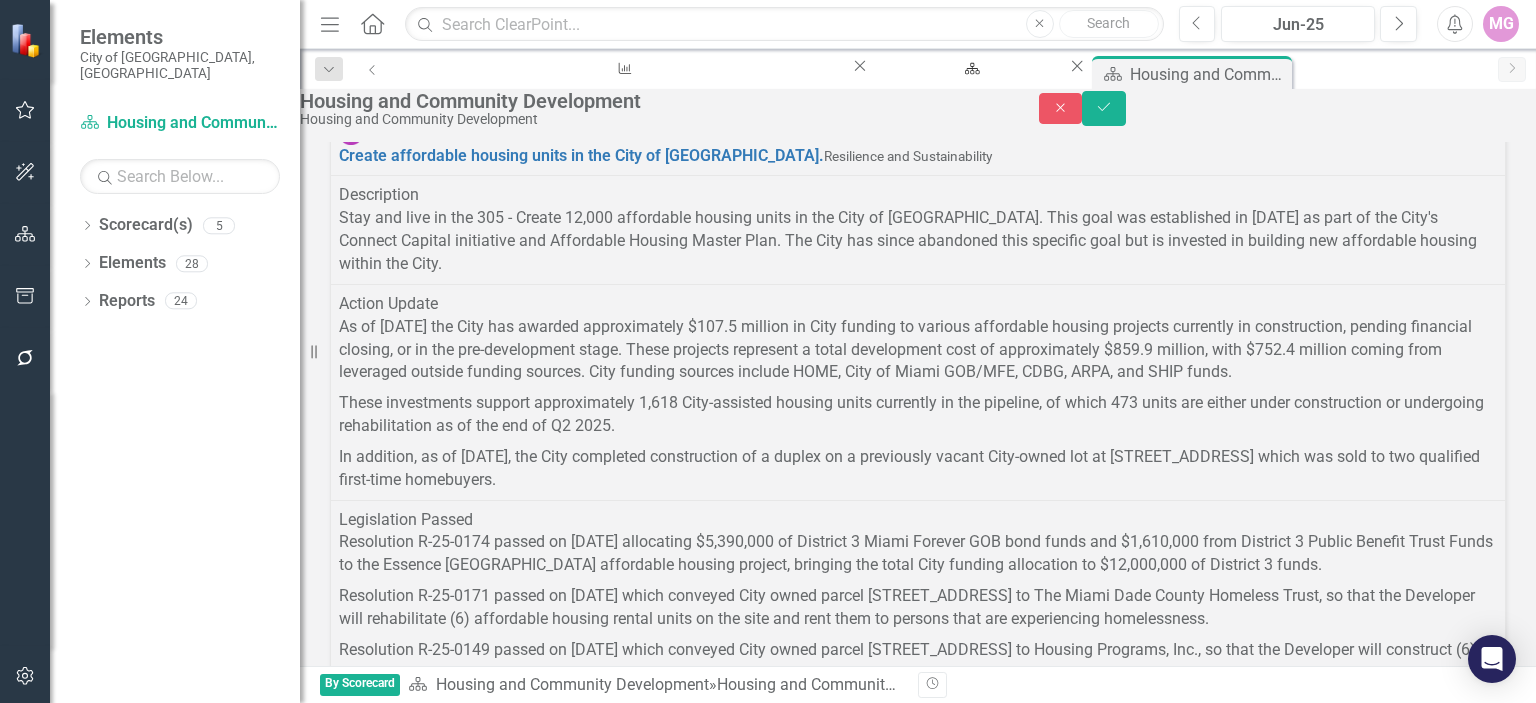 drag, startPoint x: 1229, startPoint y: 1556, endPoint x: 334, endPoint y: 1568, distance: 895.08044 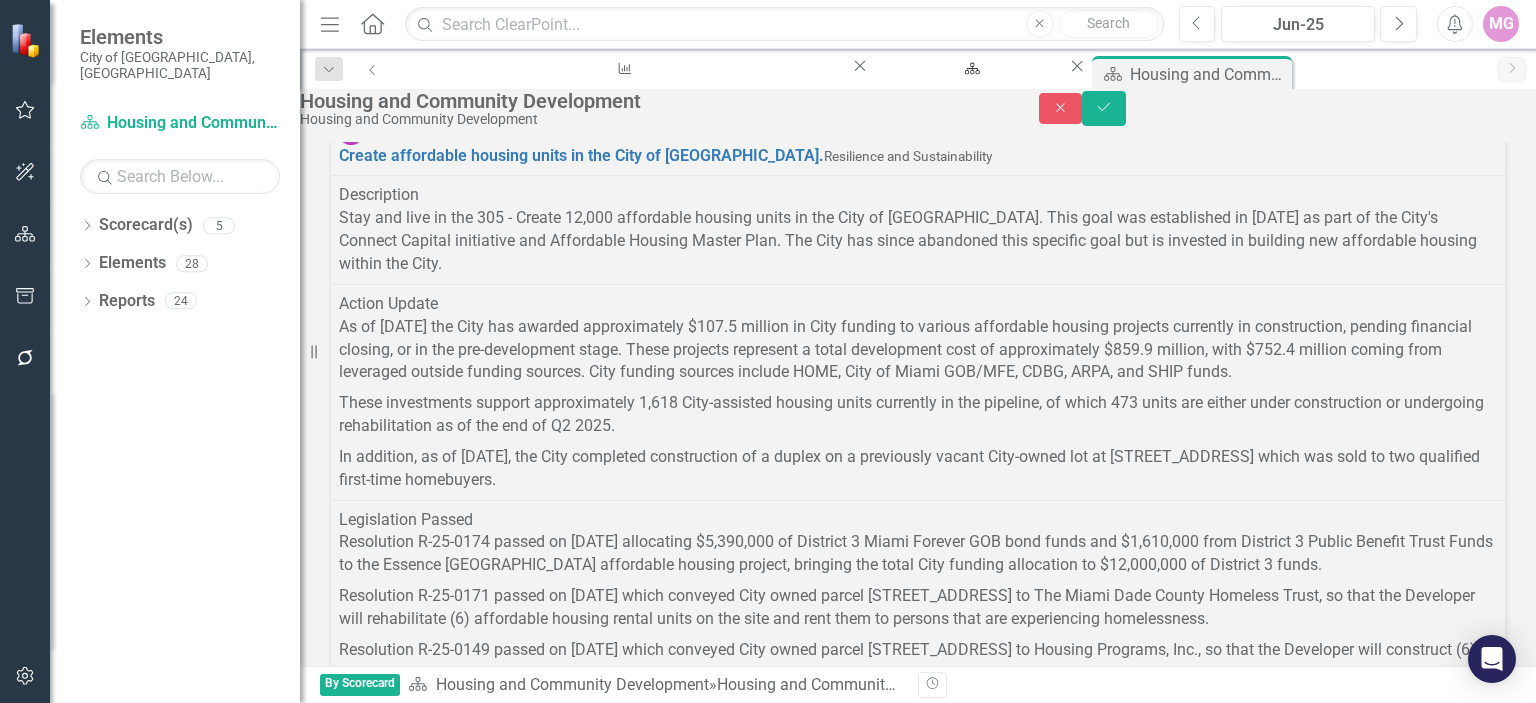 click on "There are another 11 homes under the rehabilitation process with each one receiving approximately $70,000 in assistance." at bounding box center (918, 1688) 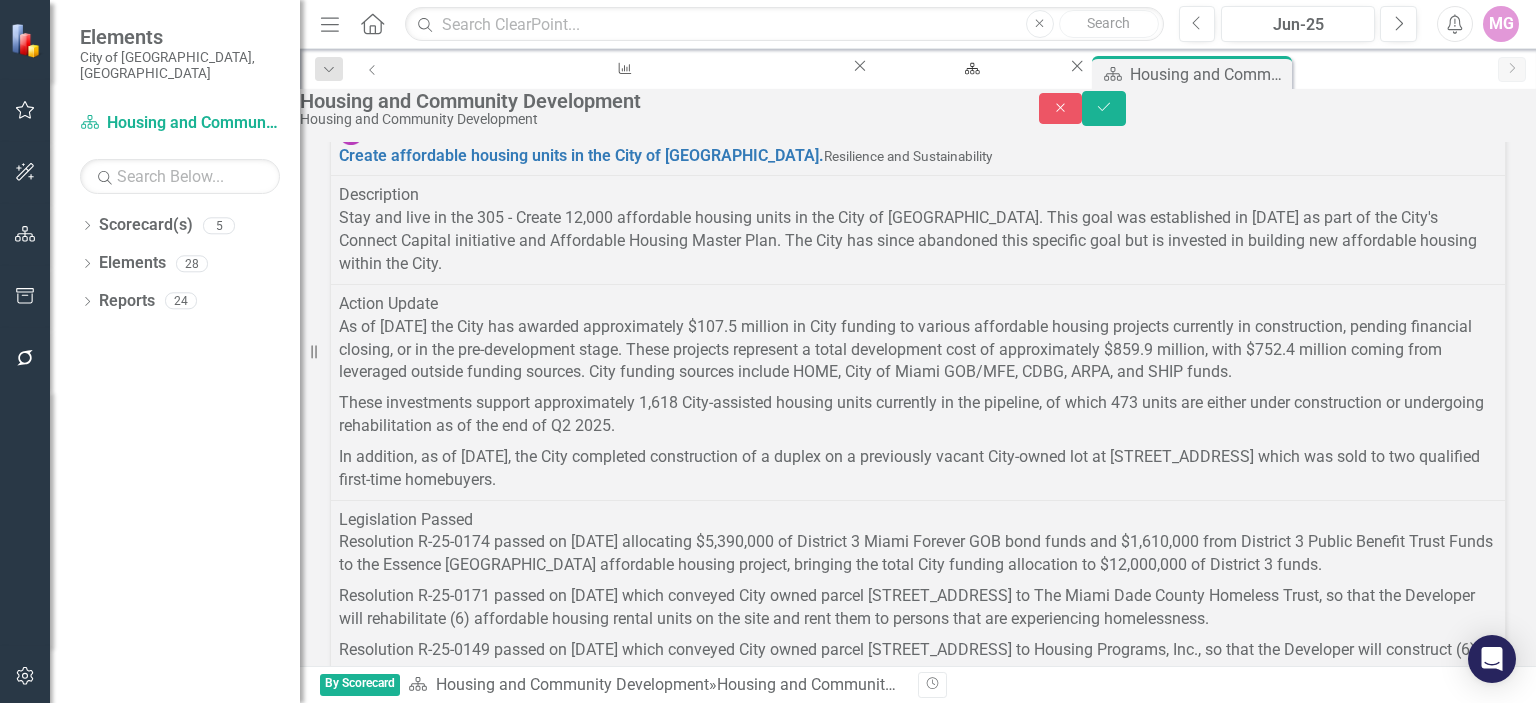 copy on "There are another 11 homes under the rehabilitation process with each one receiving approximately $70,000 in assistance." 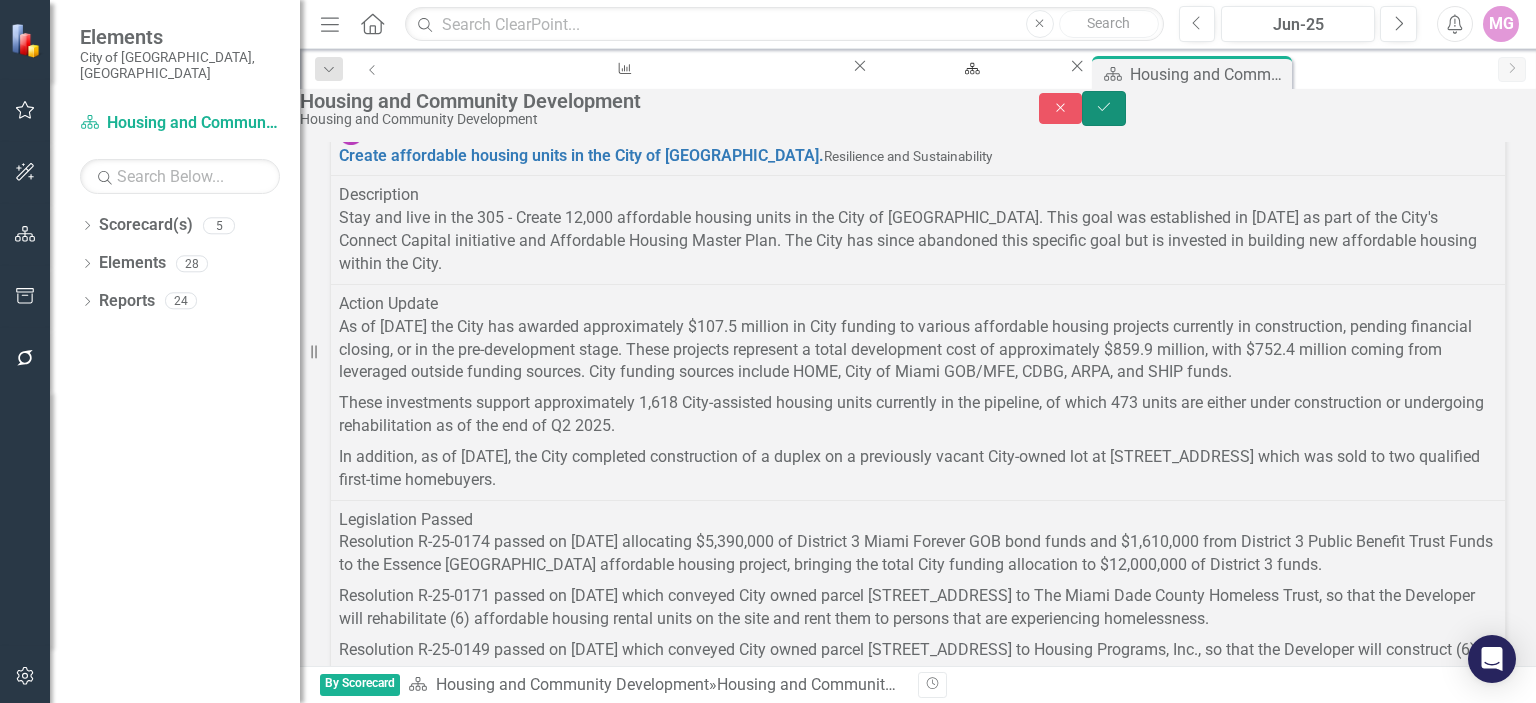 click on "Save" 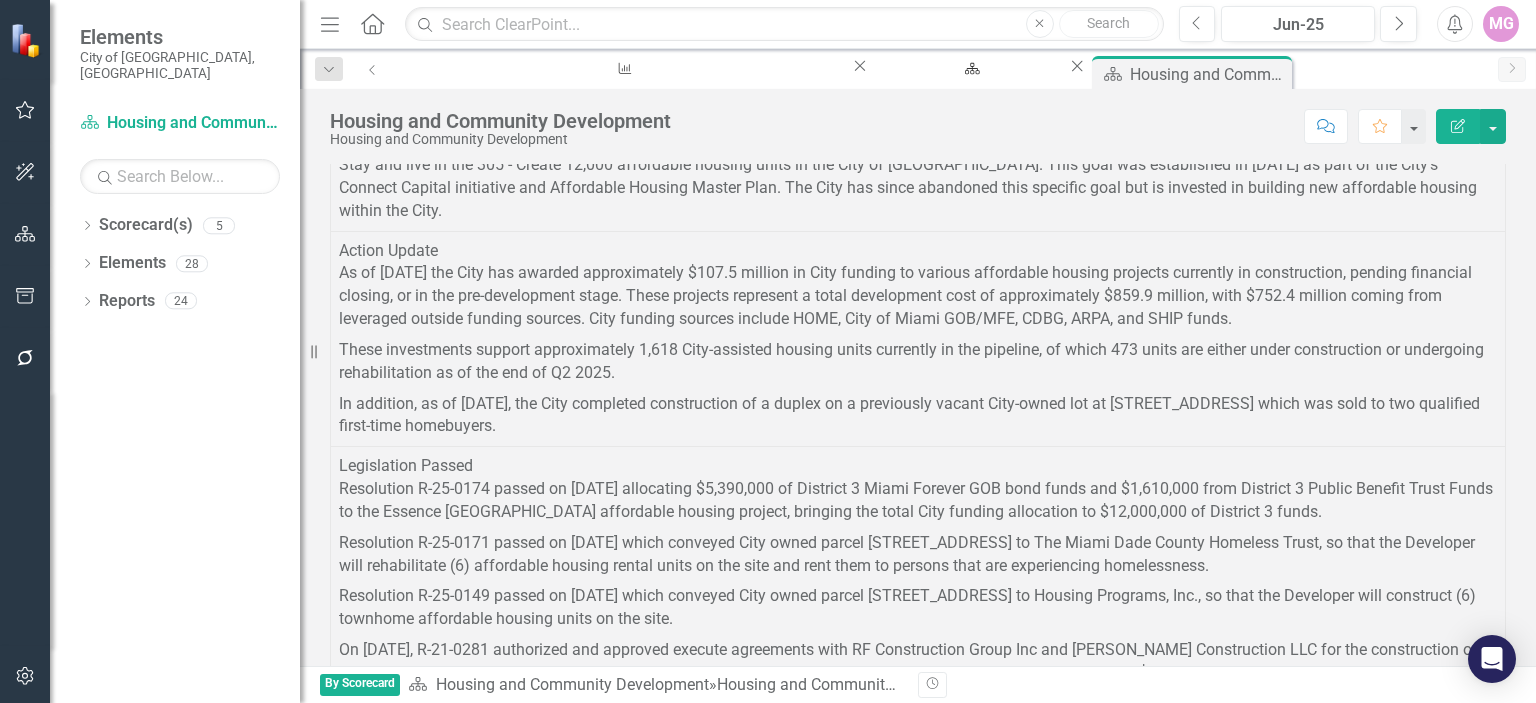 scroll, scrollTop: 2322, scrollLeft: 0, axis: vertical 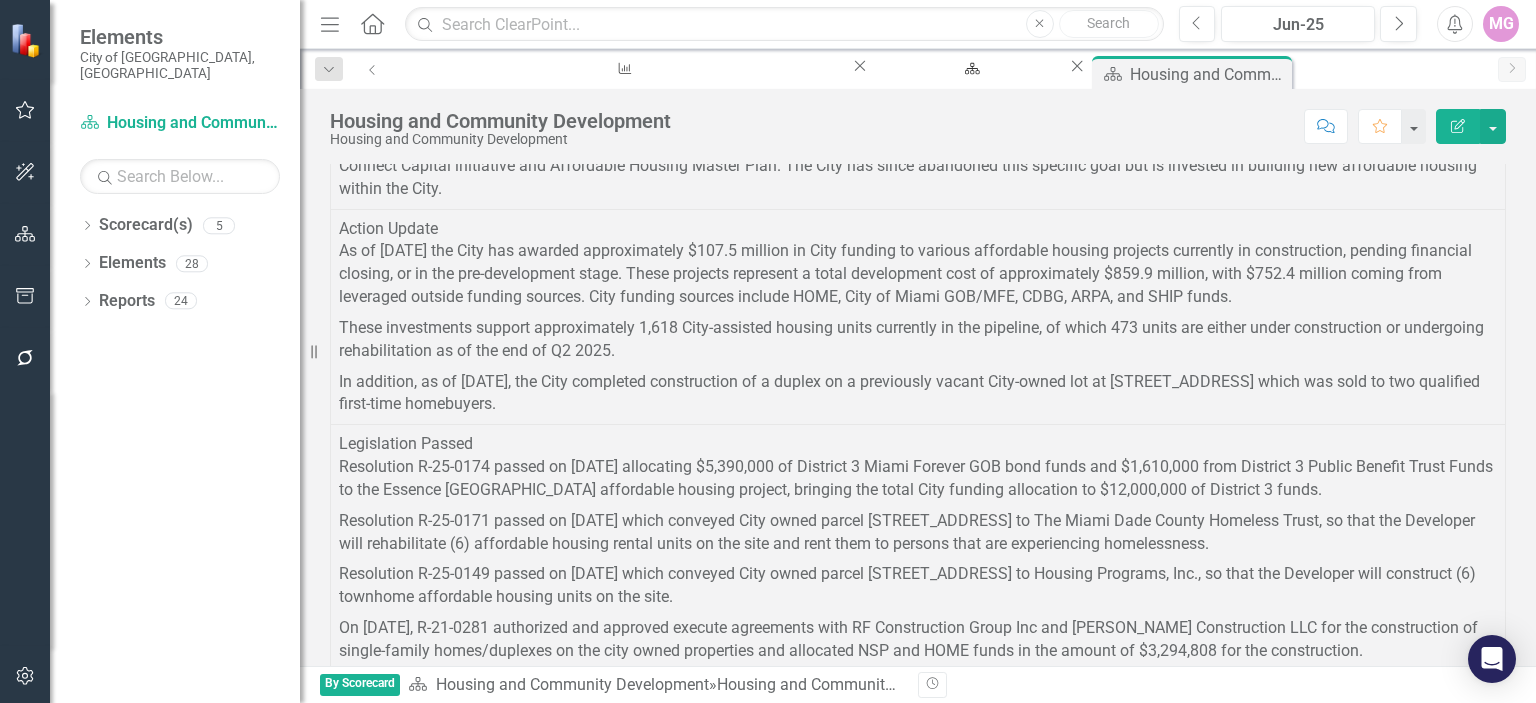 click on "Resolution R-21-0503, passed on [DATE], allocated $100,000,000 of the Miami Forever Bond funds for affordable housing projects aimed at creating and preserving affordable housing units. Of this amount, the Homeownership Preservation Program received $4,000,000.00." at bounding box center [918, 1500] 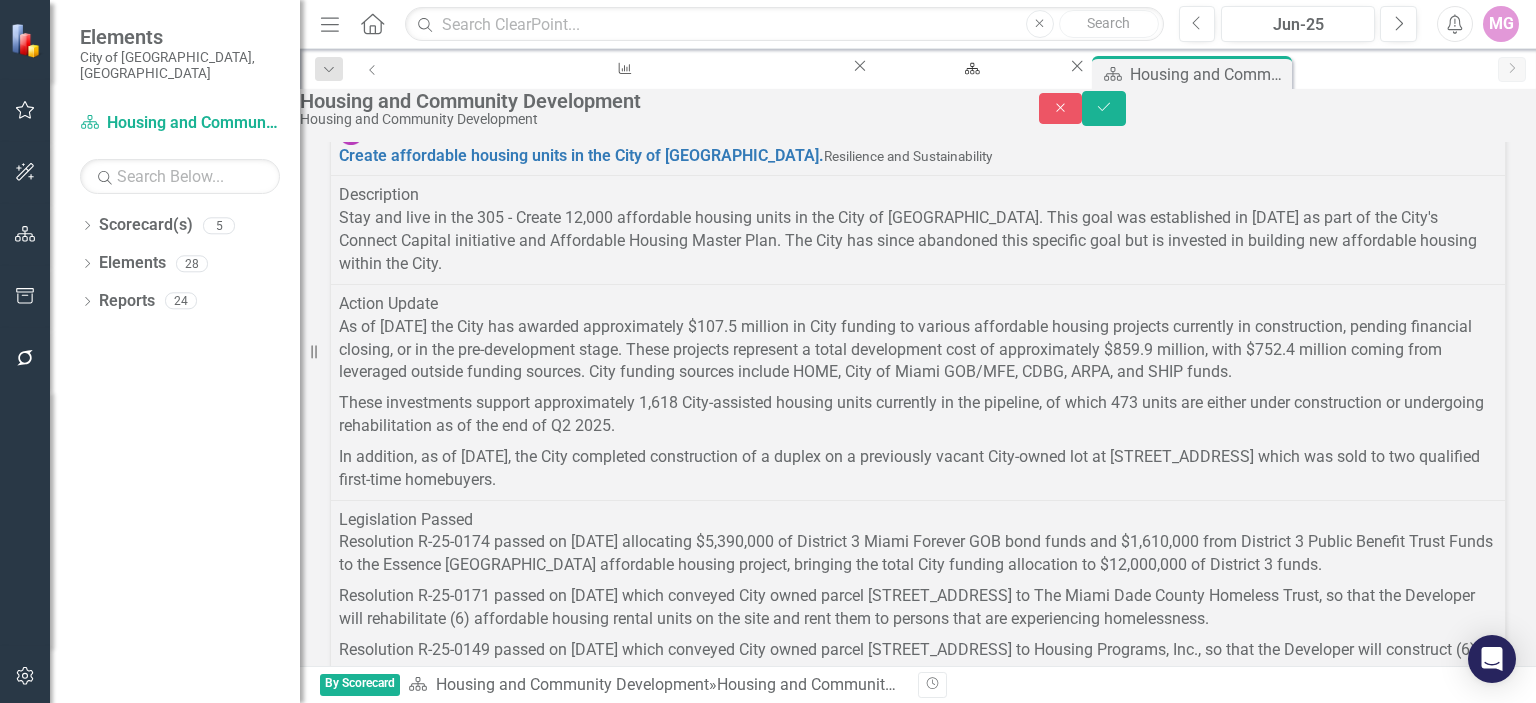 scroll, scrollTop: 0, scrollLeft: 0, axis: both 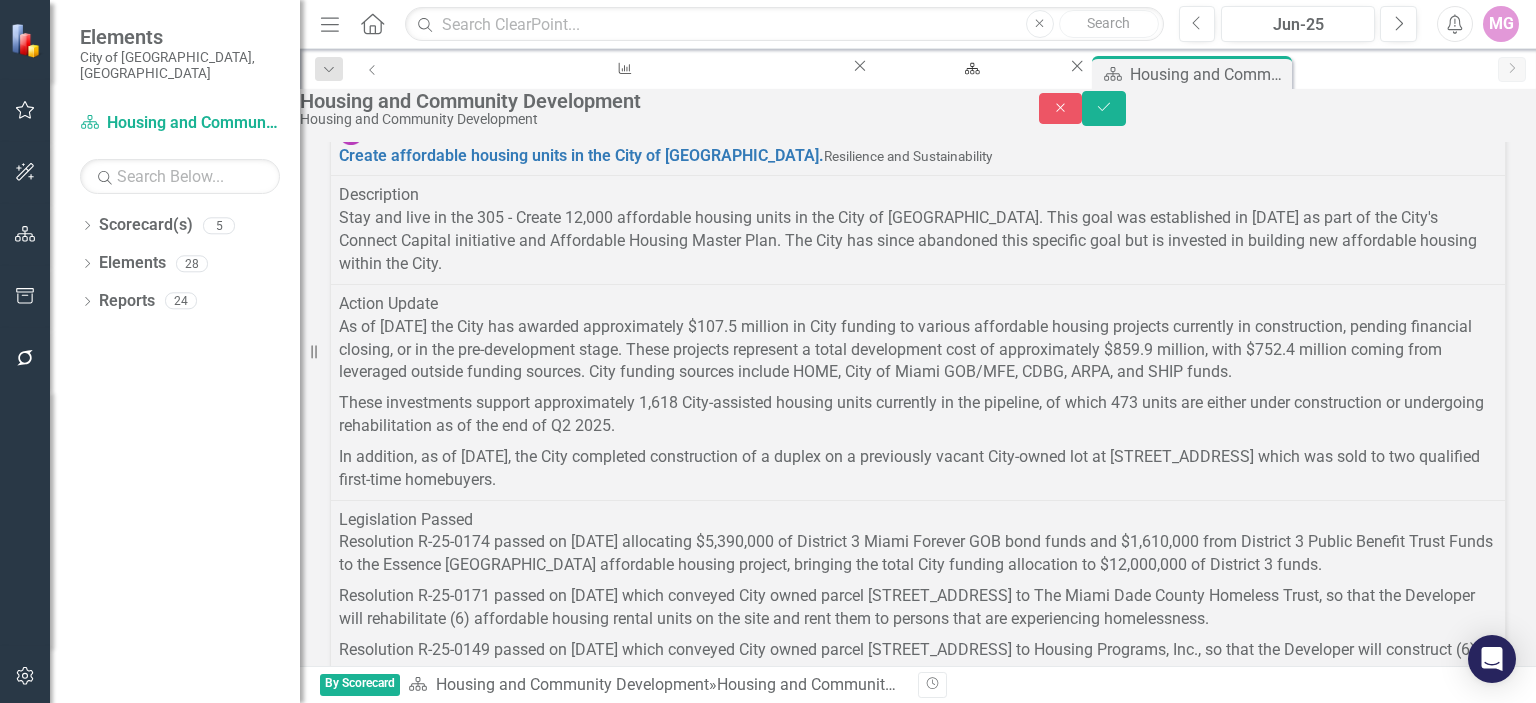 drag, startPoint x: 342, startPoint y: 1613, endPoint x: 1387, endPoint y: 1647, distance: 1045.553 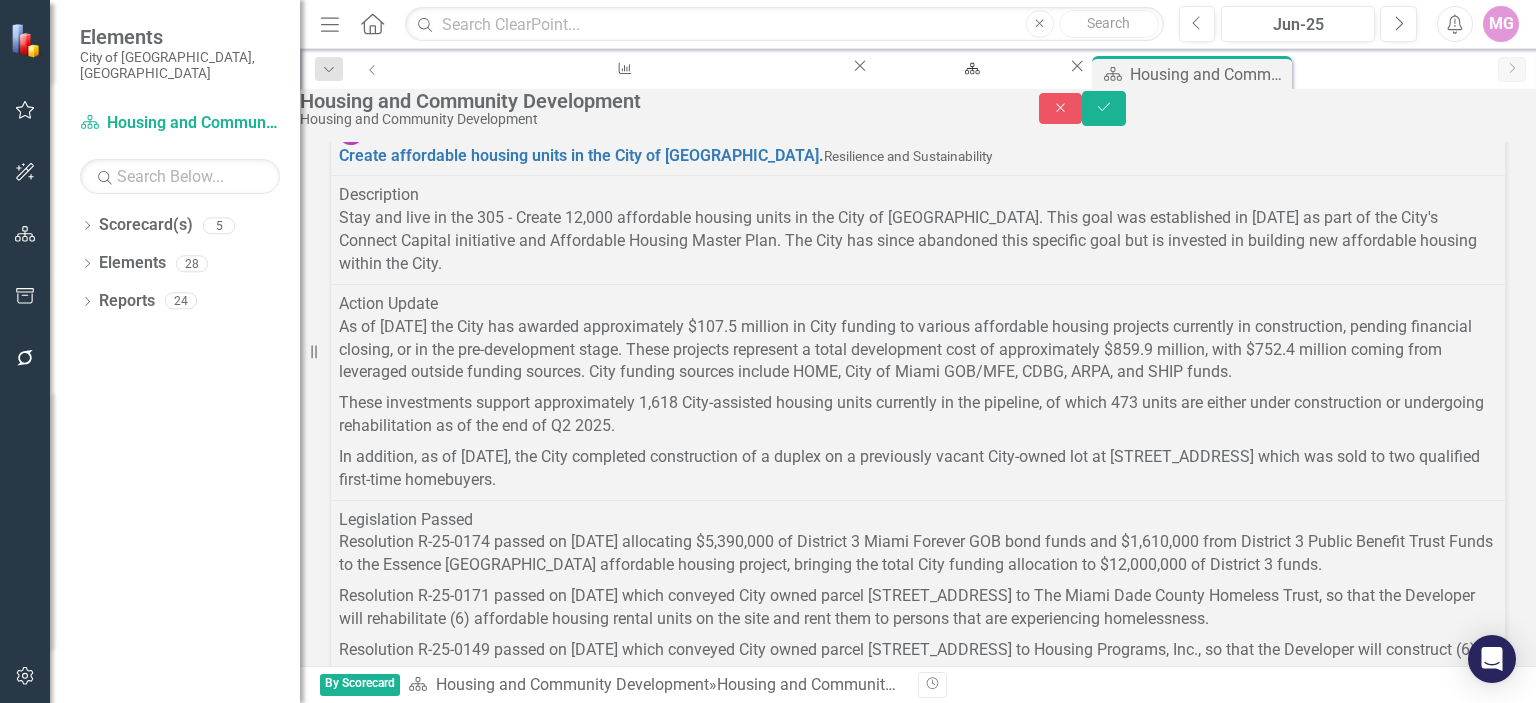 click on "Resolution R-21-0503, passed on [DATE], allocated $100,000,000 of the Miami Forever Bond funds for affordable housing projects aimed at creating and preserving affordable housing units. Of this amount, the Homeownership Preservation Program received $4,000,000.00." at bounding box center (918, 1751) 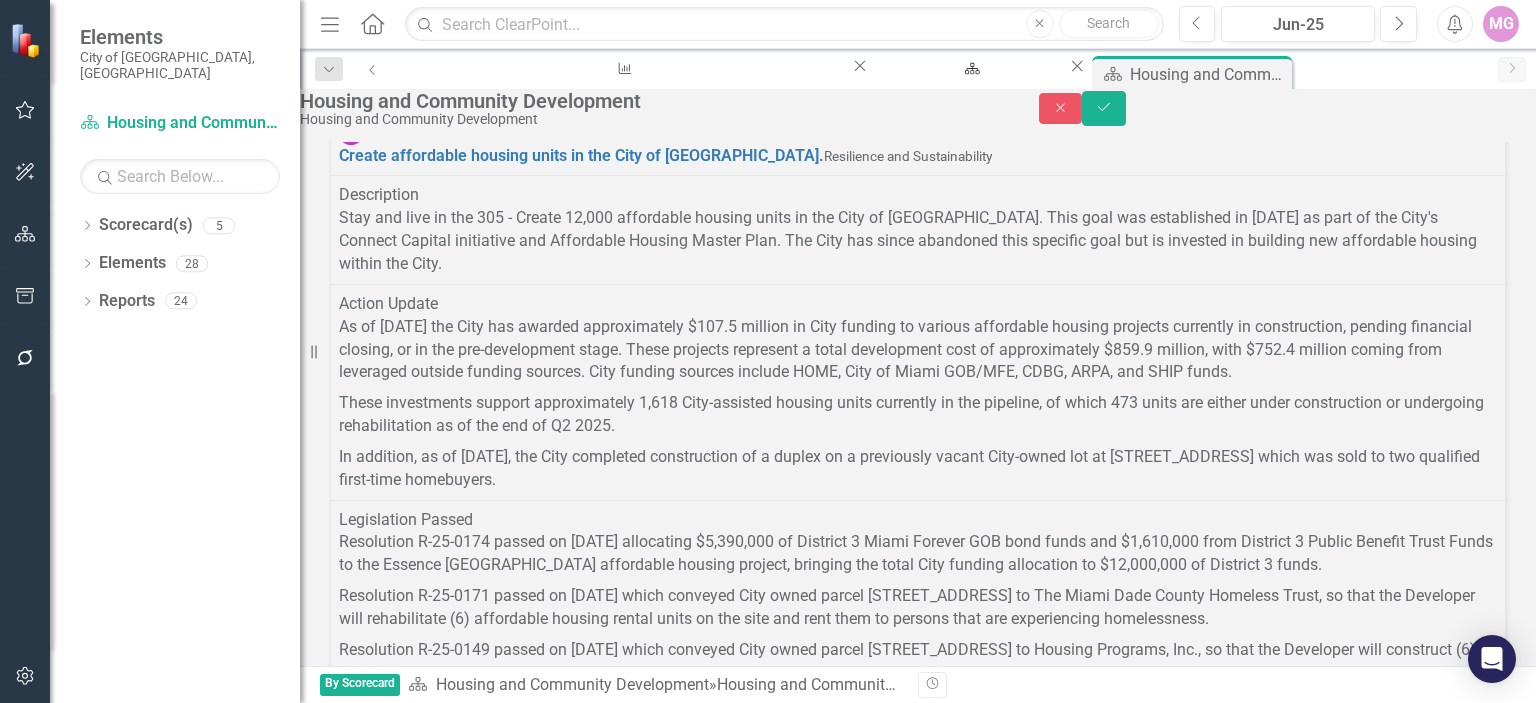 copy on "Resolution R-21-0503, passed on [DATE], allocated $100,000,000 of the Miami Forever Bond funds for affordable housing projects aimed at creating and preserving affordable housing units. Of this amount, the Homeownership Preservation Program received $4,000,000.00." 